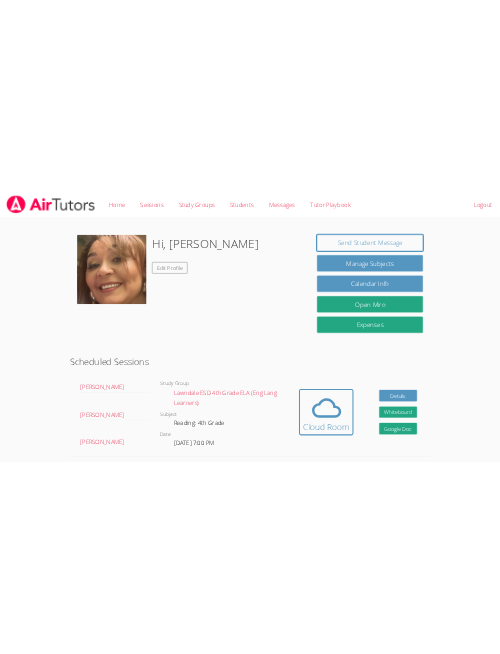 scroll, scrollTop: 269, scrollLeft: 0, axis: vertical 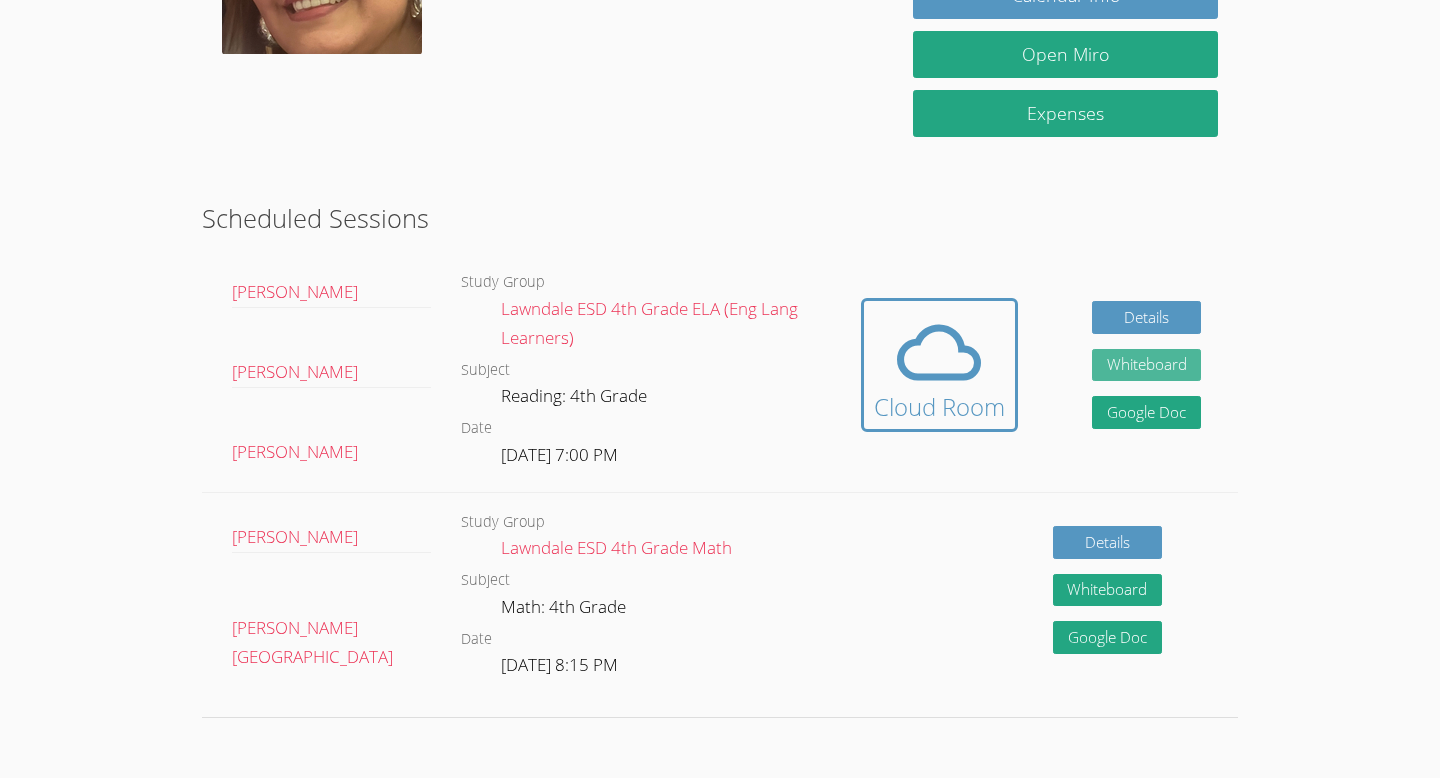 click on "Whiteboard" at bounding box center [1147, 365] 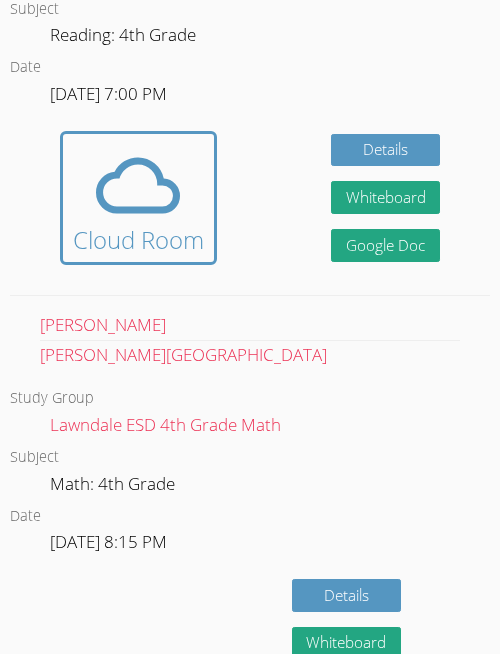 scroll, scrollTop: 961, scrollLeft: 0, axis: vertical 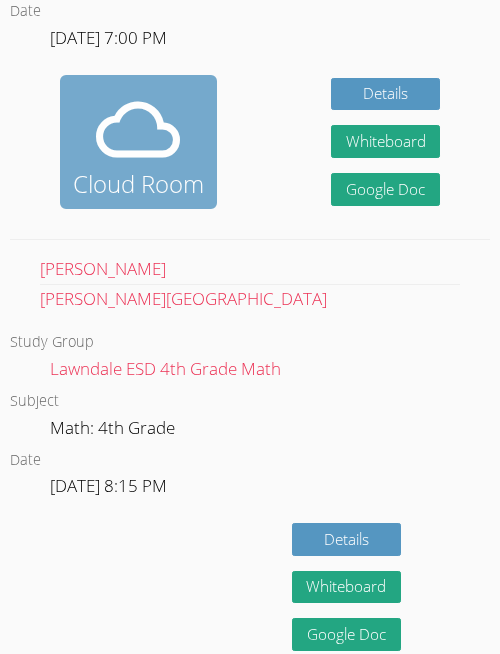 click at bounding box center [138, 130] 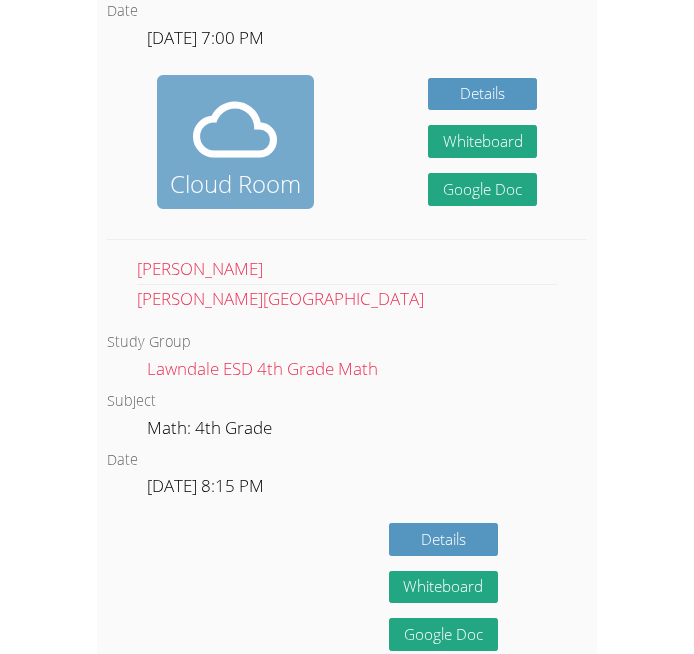 scroll, scrollTop: 840, scrollLeft: 0, axis: vertical 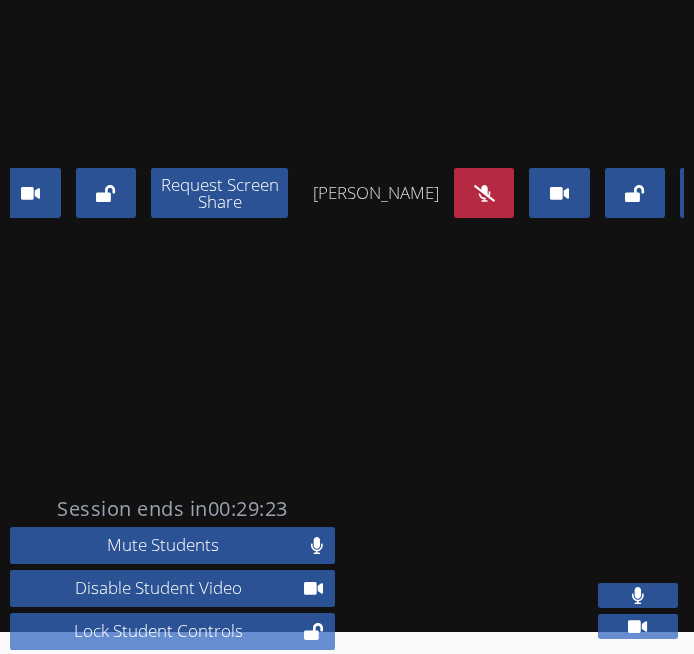 click at bounding box center [638, 595] 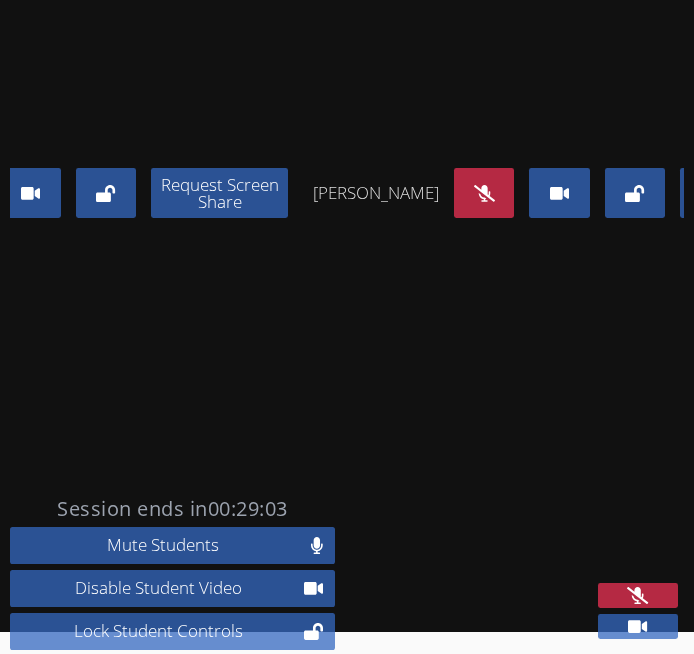 click at bounding box center (638, 595) 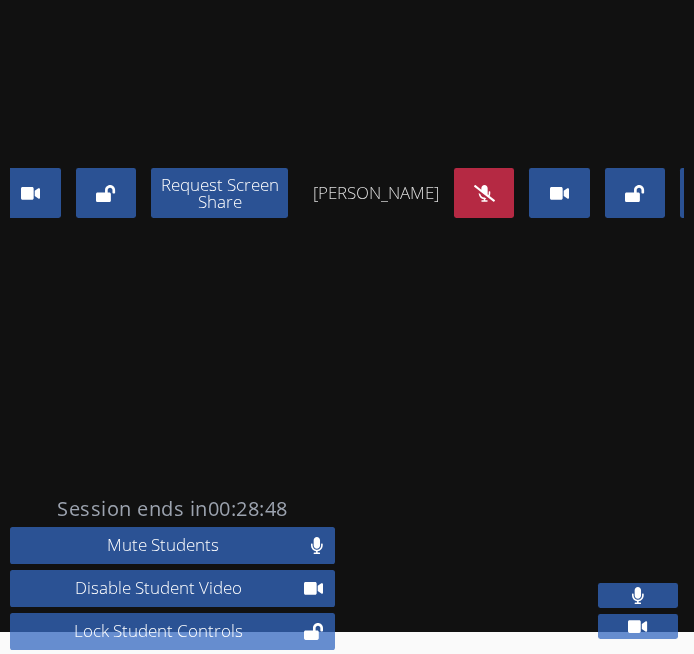 click 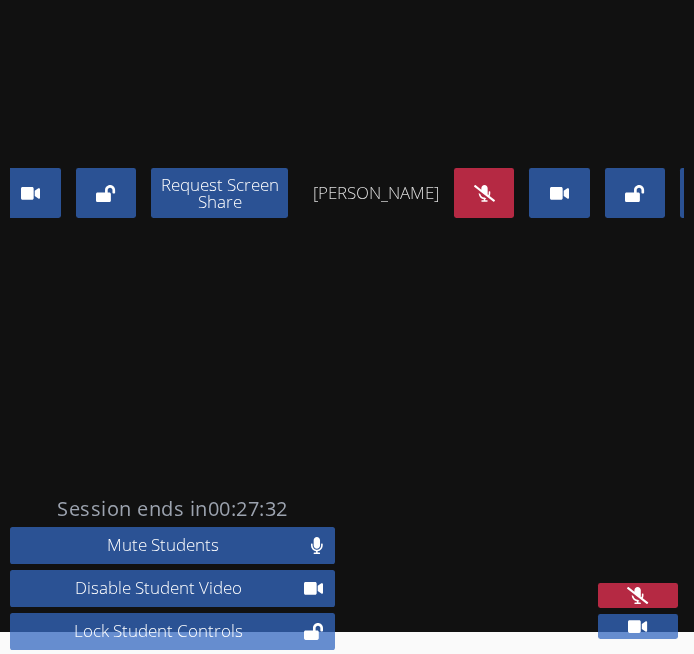 click 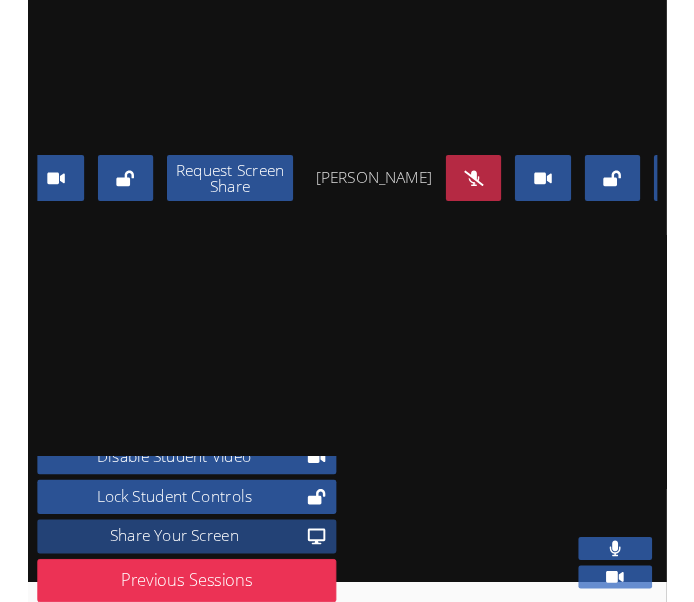 scroll, scrollTop: 100, scrollLeft: 0, axis: vertical 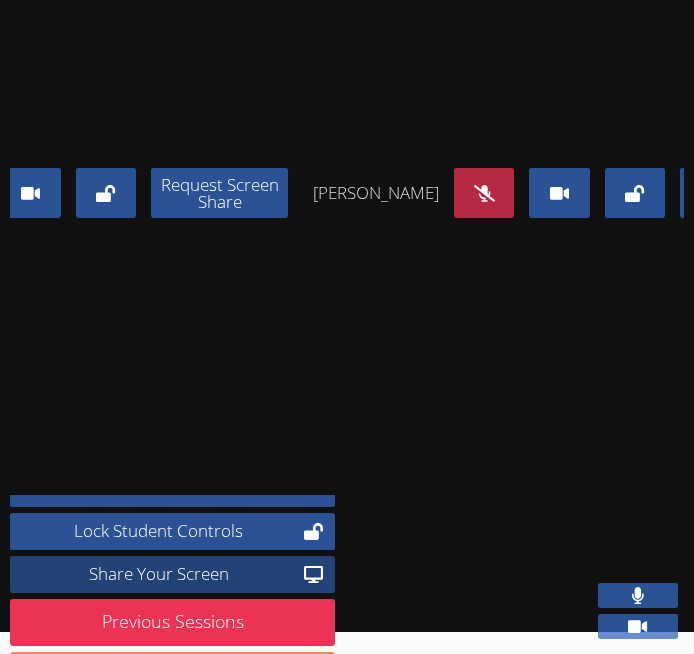 click on "Share Your Screen" at bounding box center [159, 574] 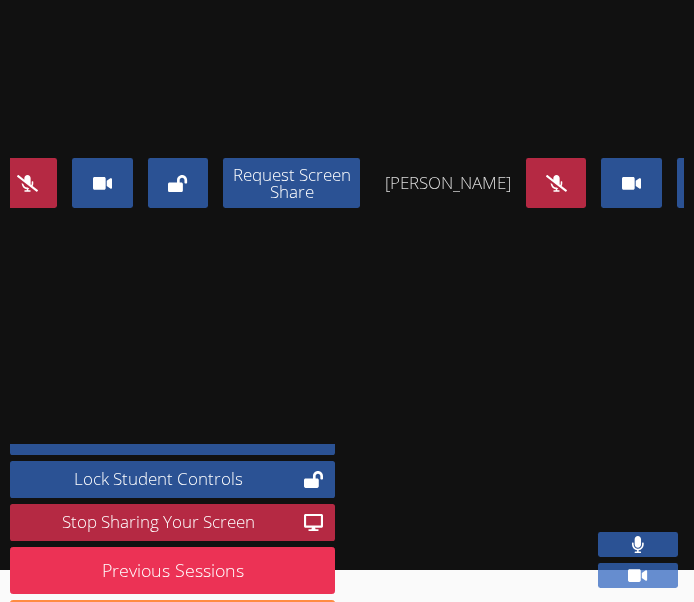 scroll, scrollTop: 0, scrollLeft: 150, axis: horizontal 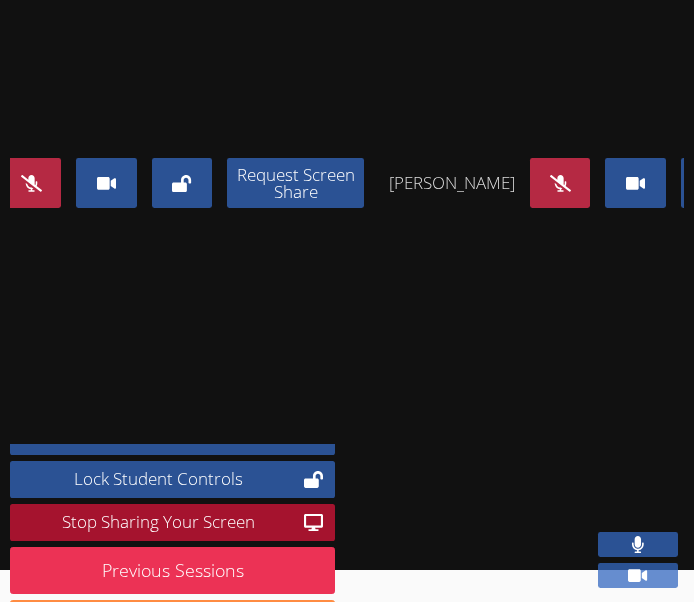 click on "Stop Sharing Your Screen" at bounding box center (159, 522) 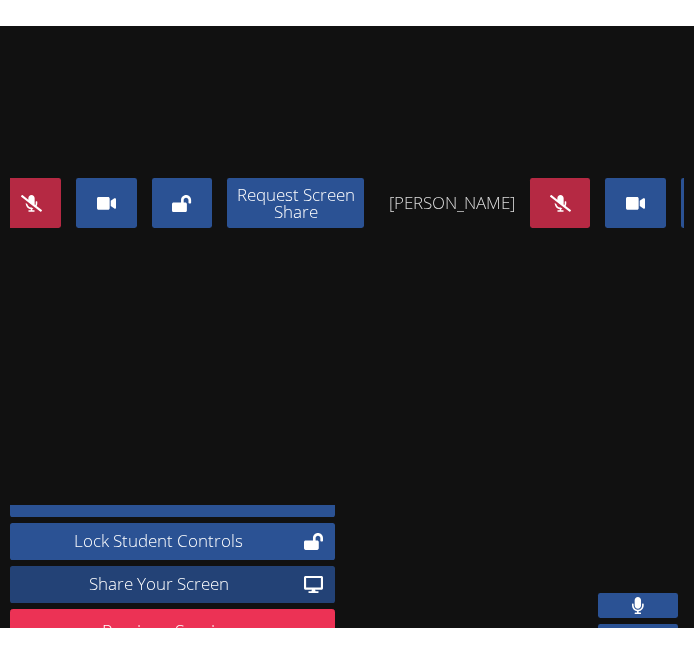 scroll, scrollTop: 19, scrollLeft: 0, axis: vertical 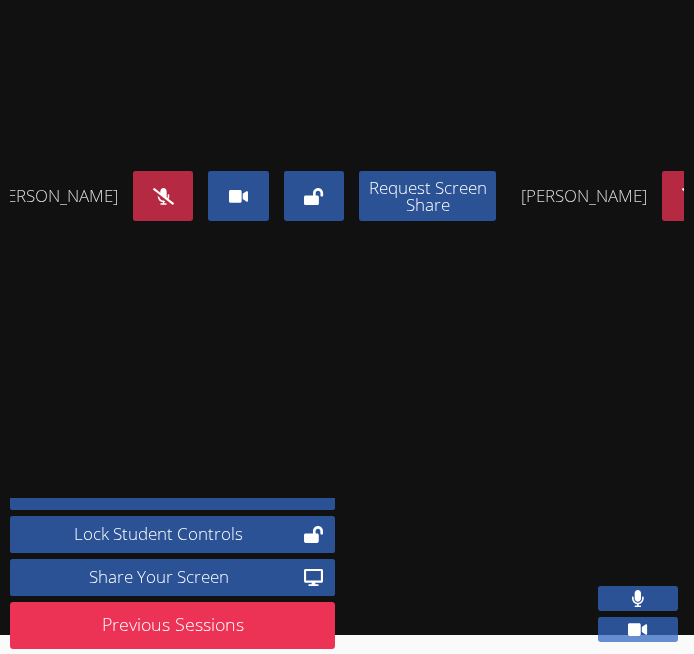 click 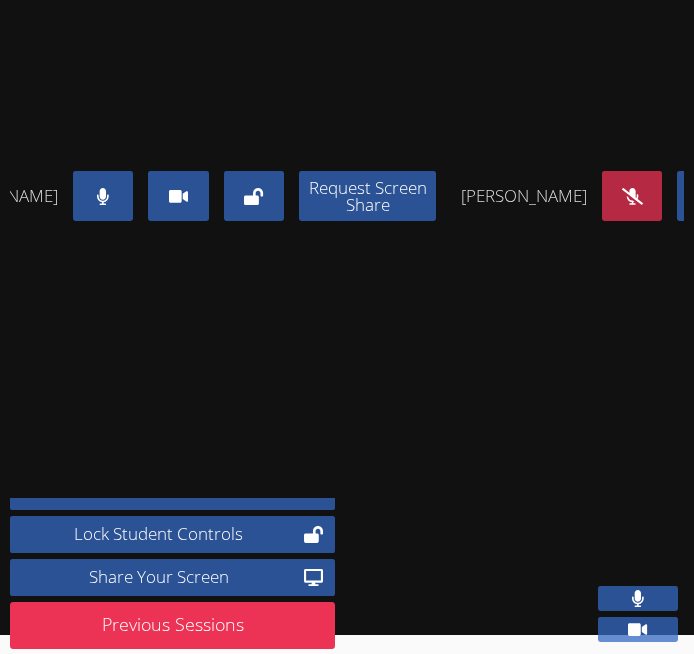 scroll, scrollTop: 0, scrollLeft: 82, axis: horizontal 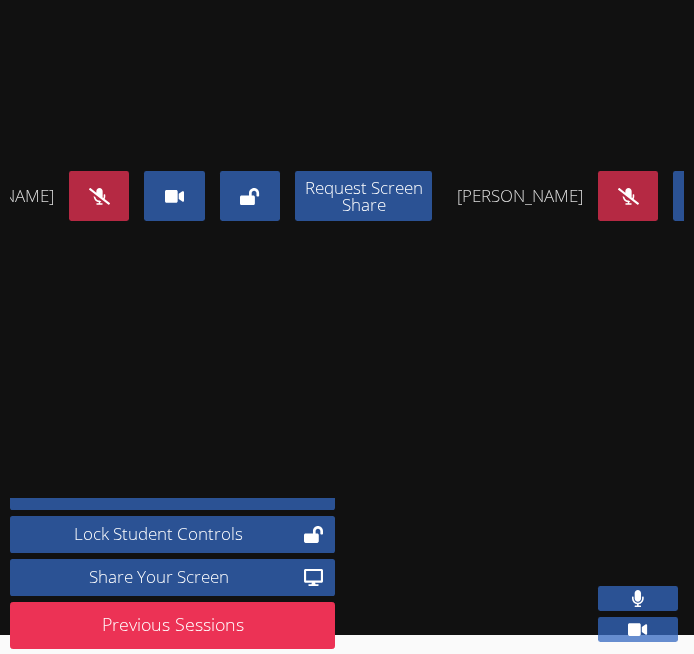click at bounding box center (99, 196) 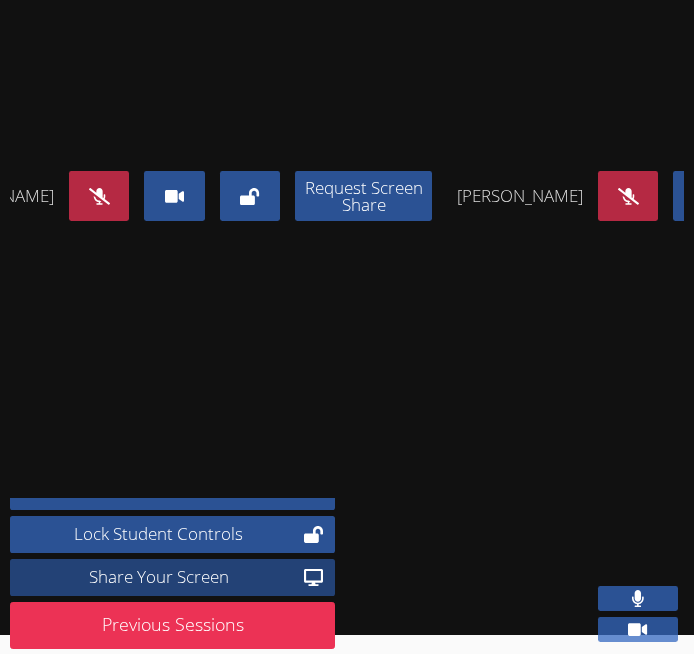 click on "Share Your Screen" at bounding box center (159, 577) 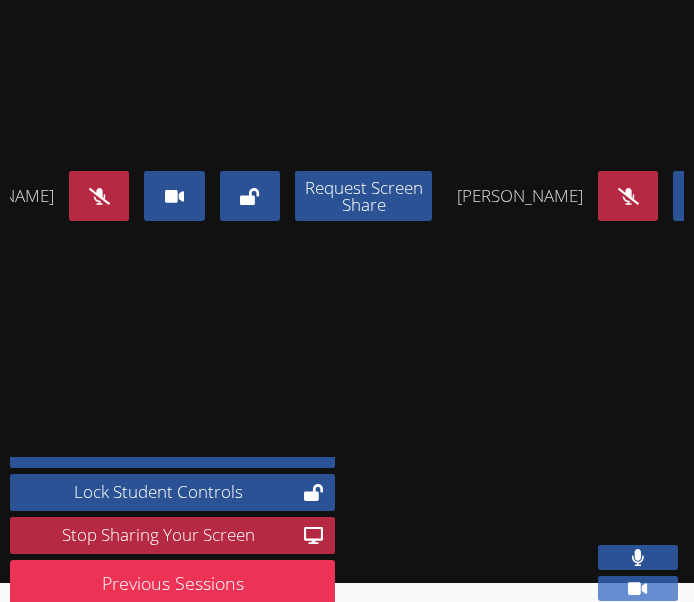 click at bounding box center [99, 196] 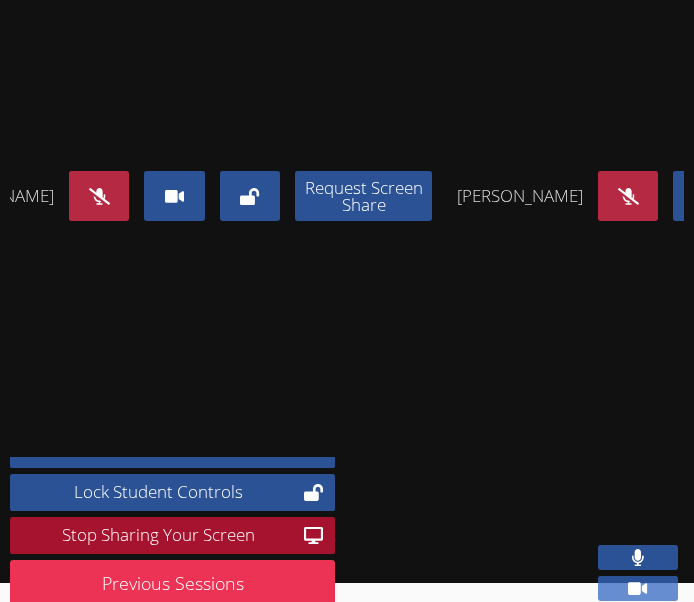 click on "Stop Sharing Your Screen" at bounding box center (159, 535) 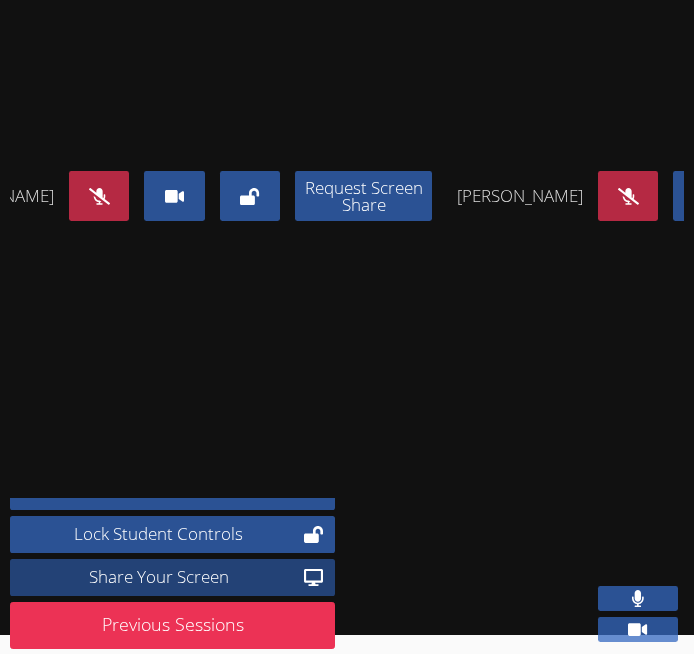 click on "Share Your Screen" at bounding box center [159, 577] 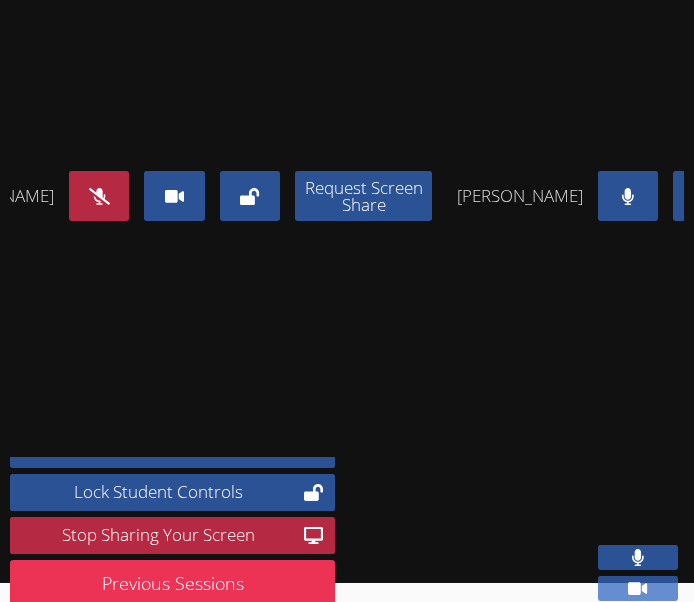 click 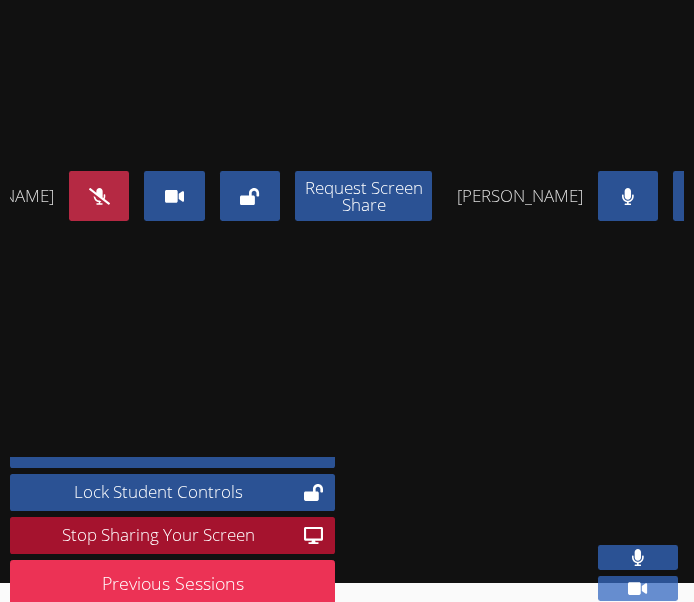 click on "Stop Sharing Your Screen" at bounding box center (159, 535) 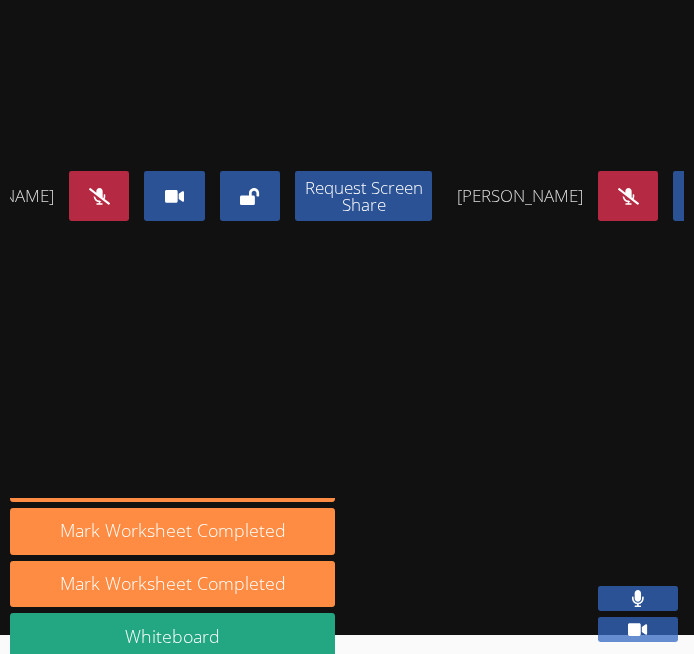 scroll, scrollTop: 694, scrollLeft: 0, axis: vertical 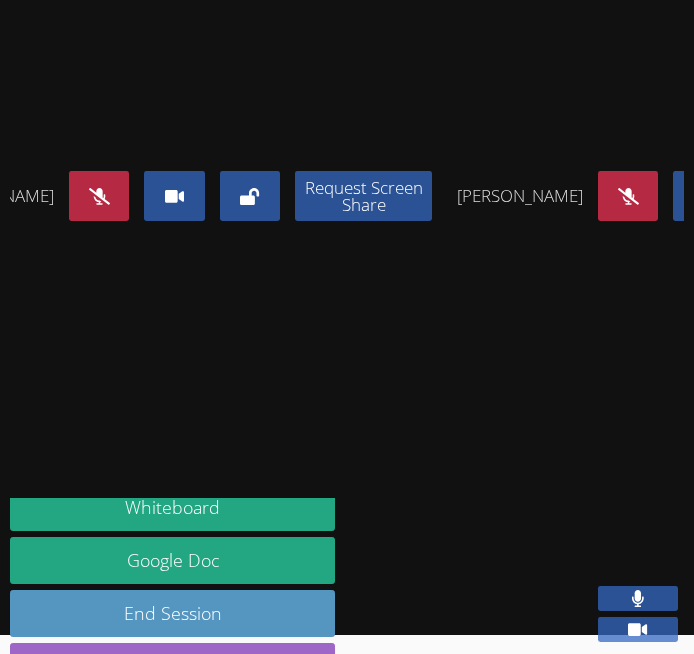 click on "End Session" at bounding box center [172, 613] 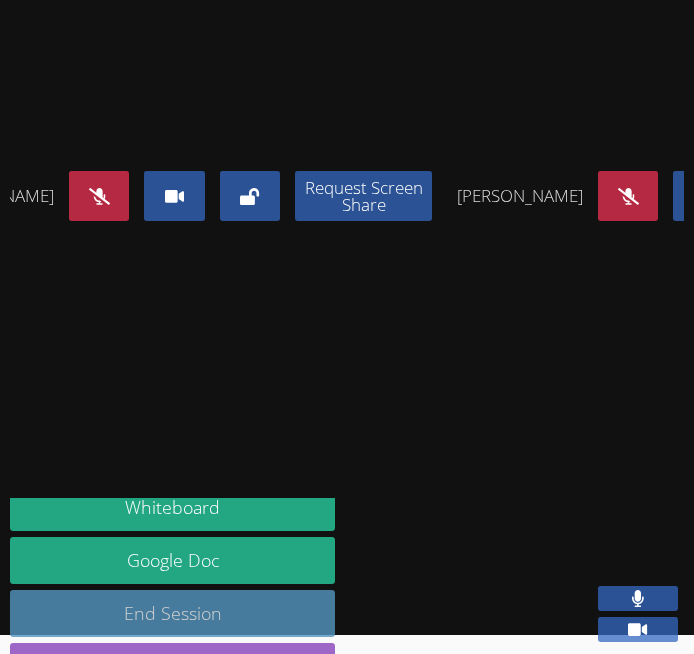 scroll, scrollTop: 0, scrollLeft: 0, axis: both 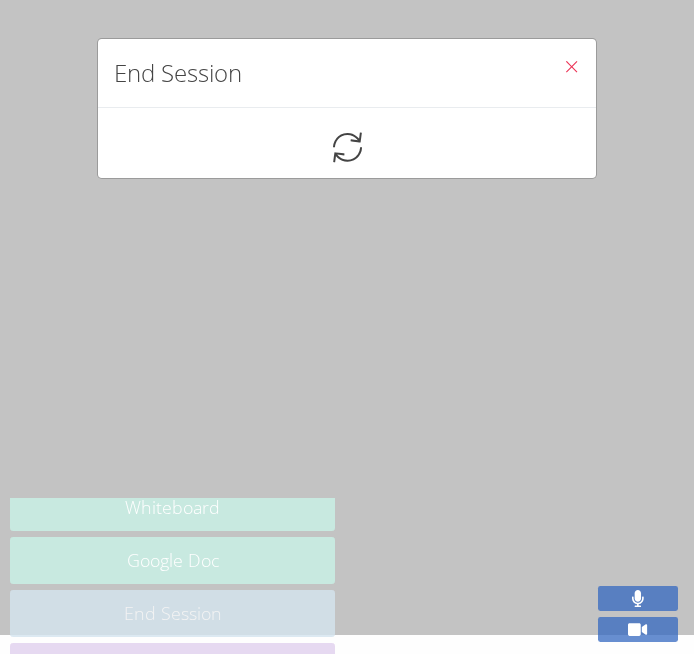 click on "End Session" at bounding box center [347, 327] 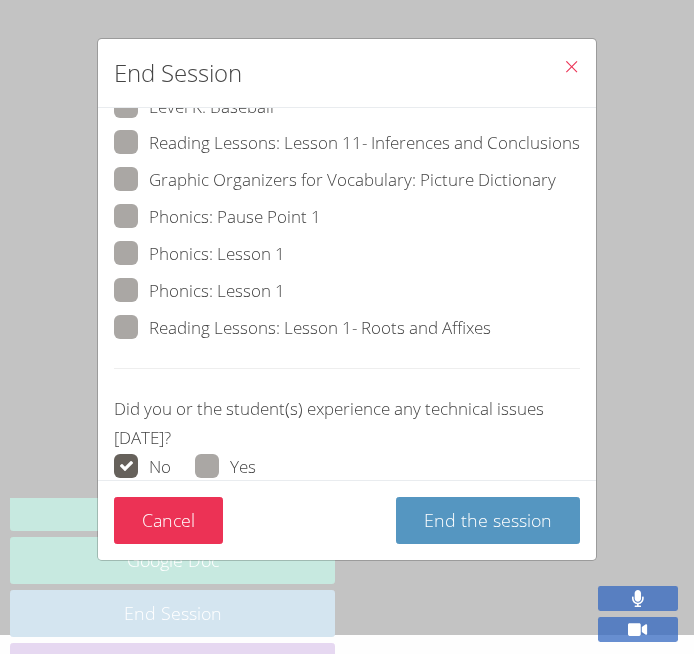 scroll, scrollTop: 246, scrollLeft: 0, axis: vertical 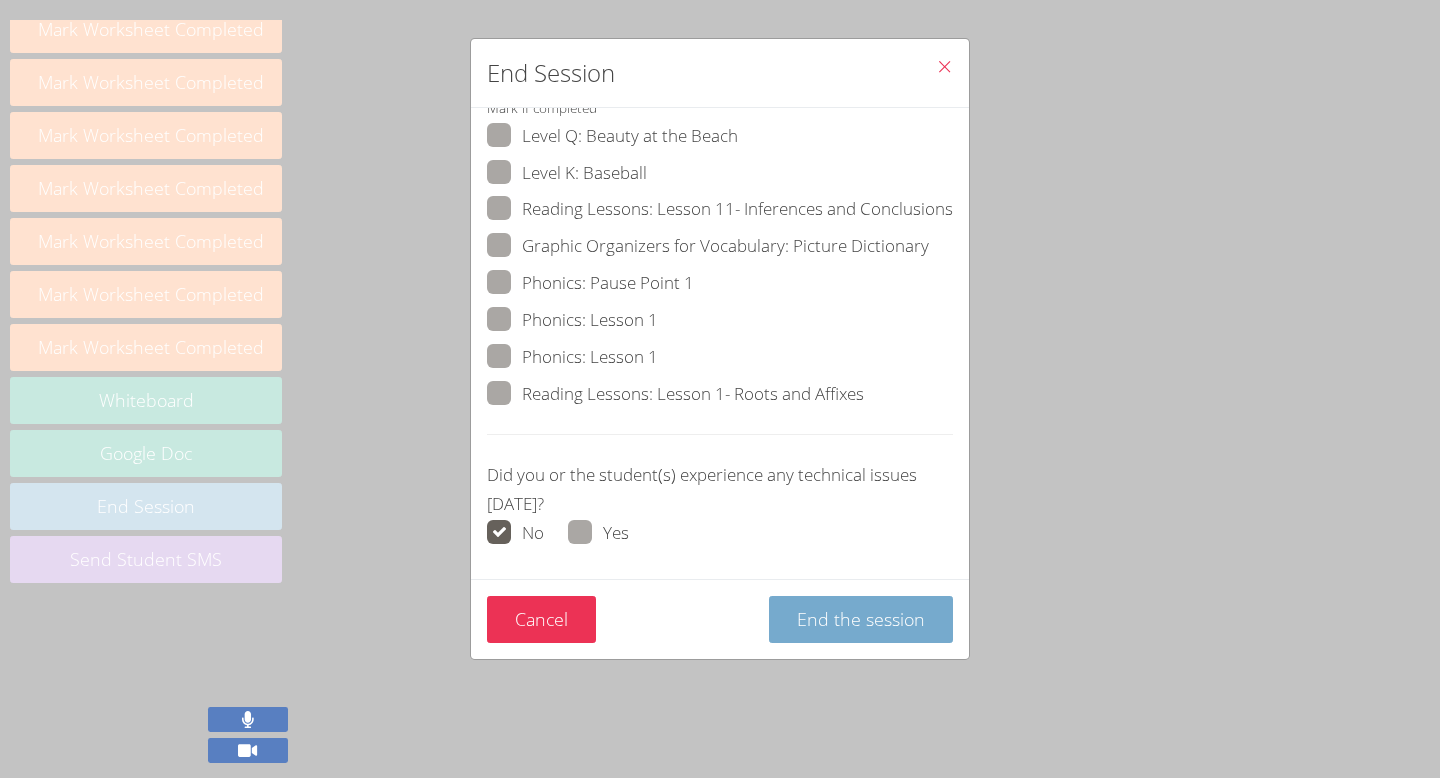click on "End the session" at bounding box center [861, 619] 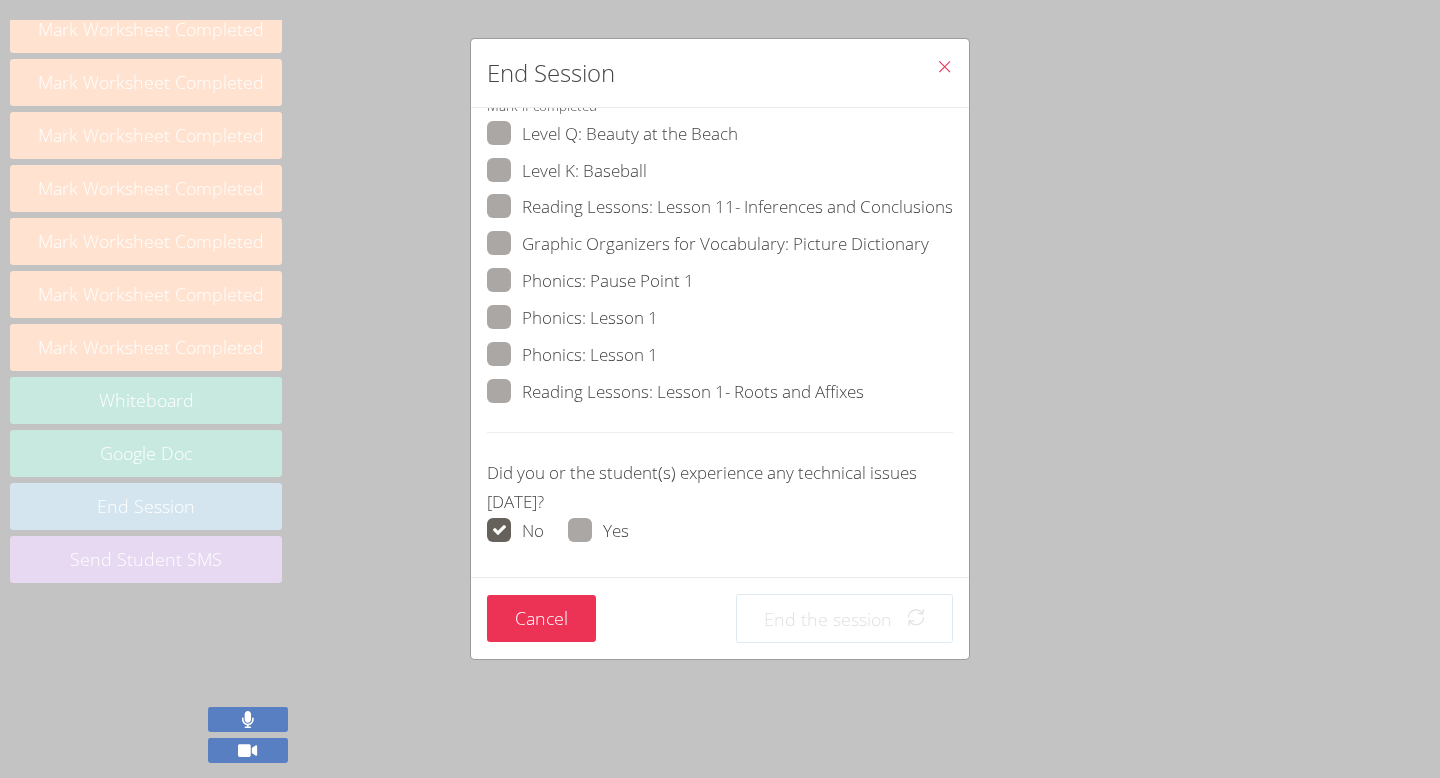 scroll, scrollTop: 149, scrollLeft: 0, axis: vertical 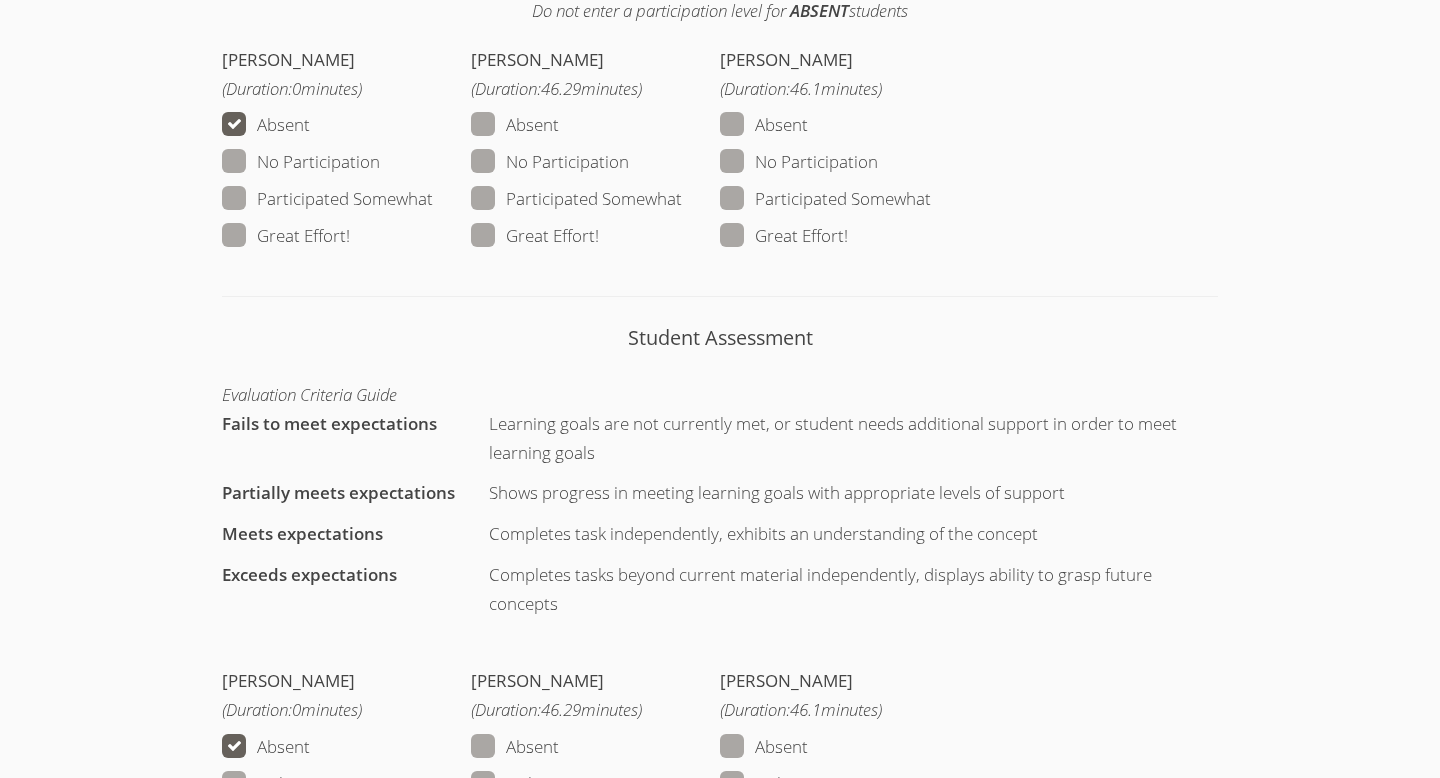 click at bounding box center [599, 235] 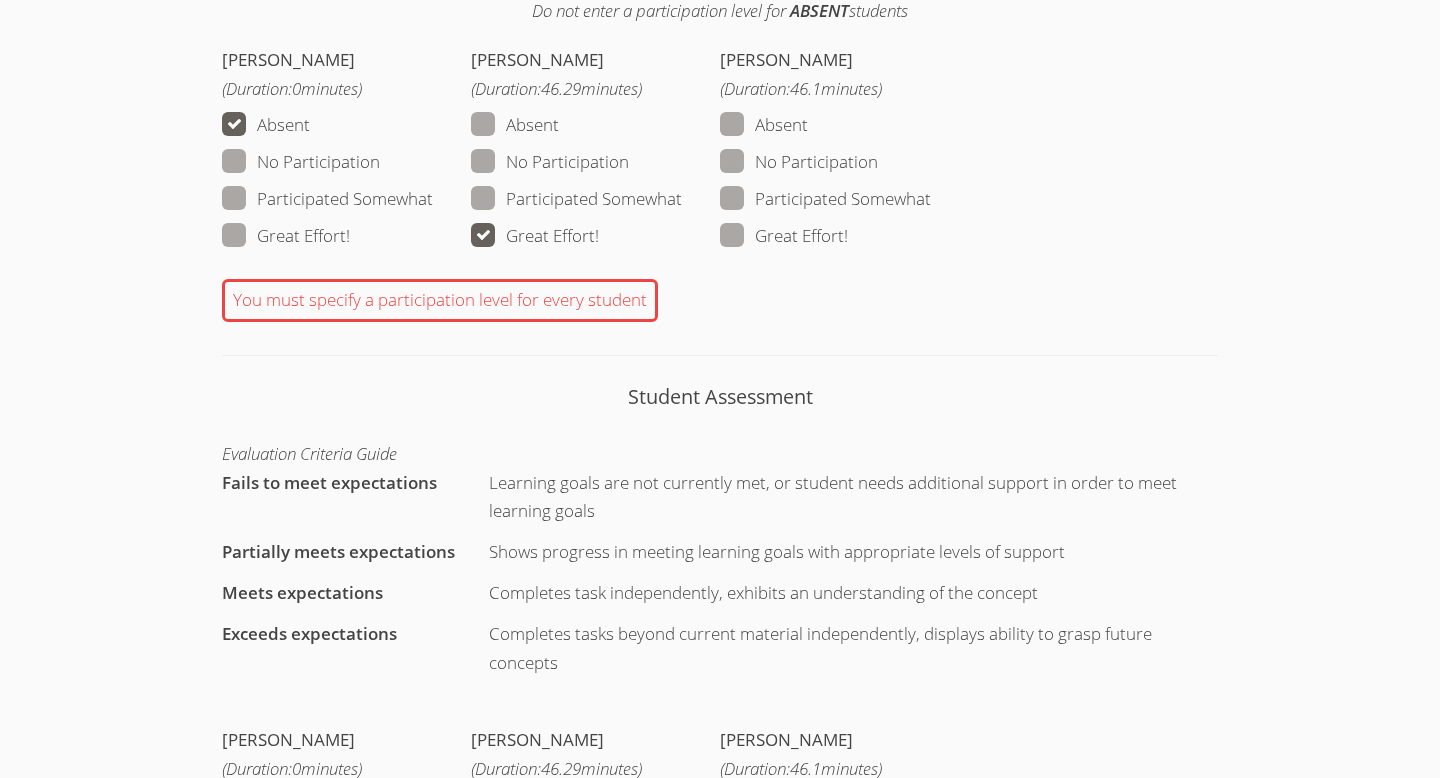 click at bounding box center [848, 235] 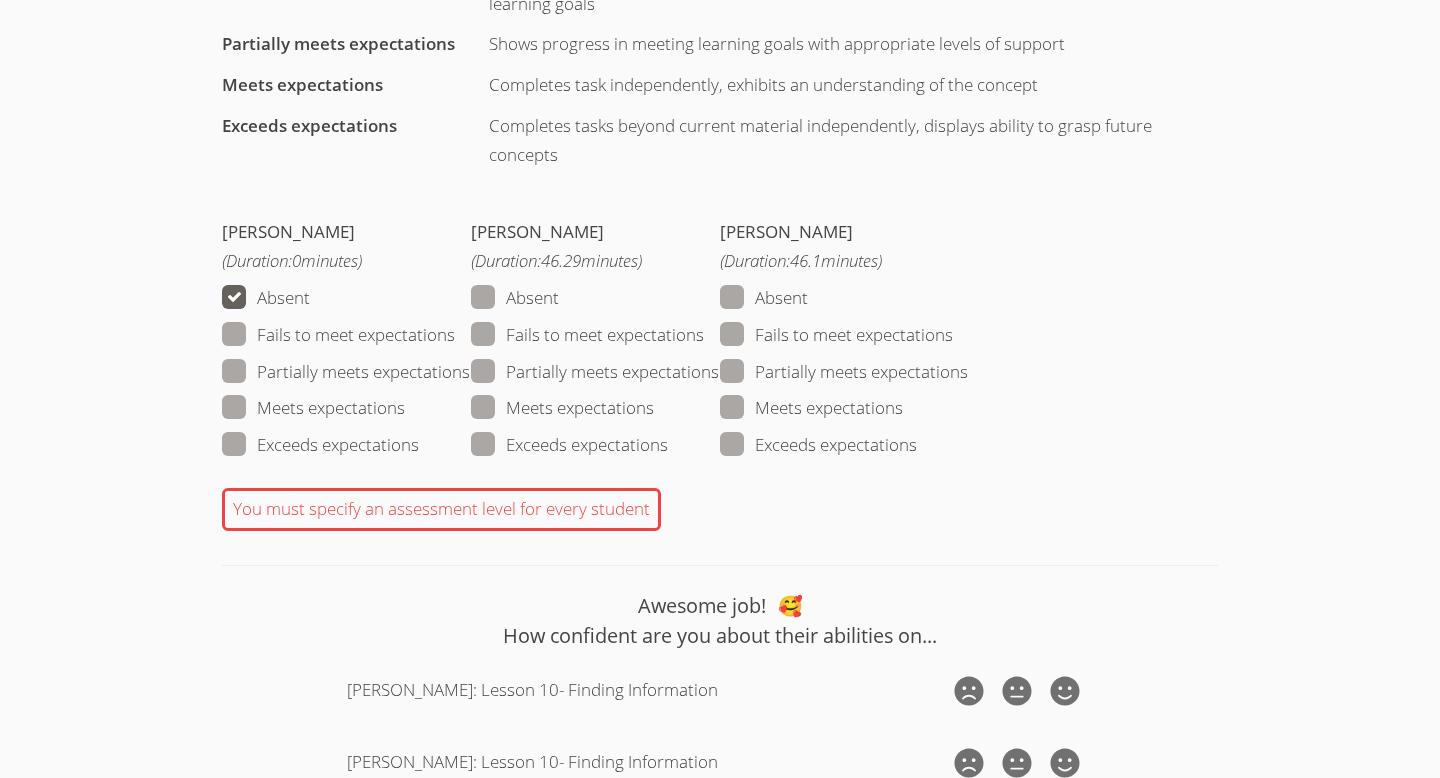scroll, scrollTop: 1559, scrollLeft: 0, axis: vertical 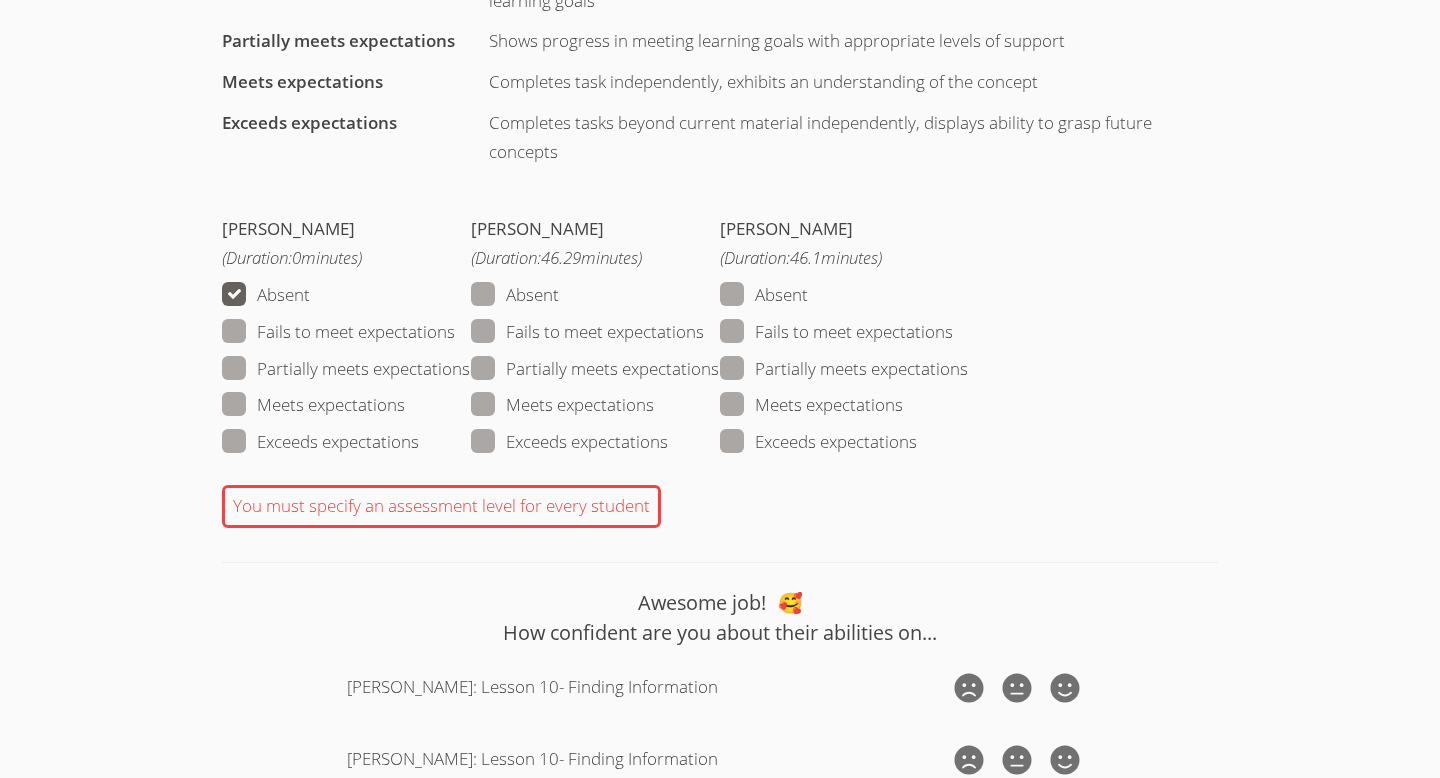 click at bounding box center (654, 404) 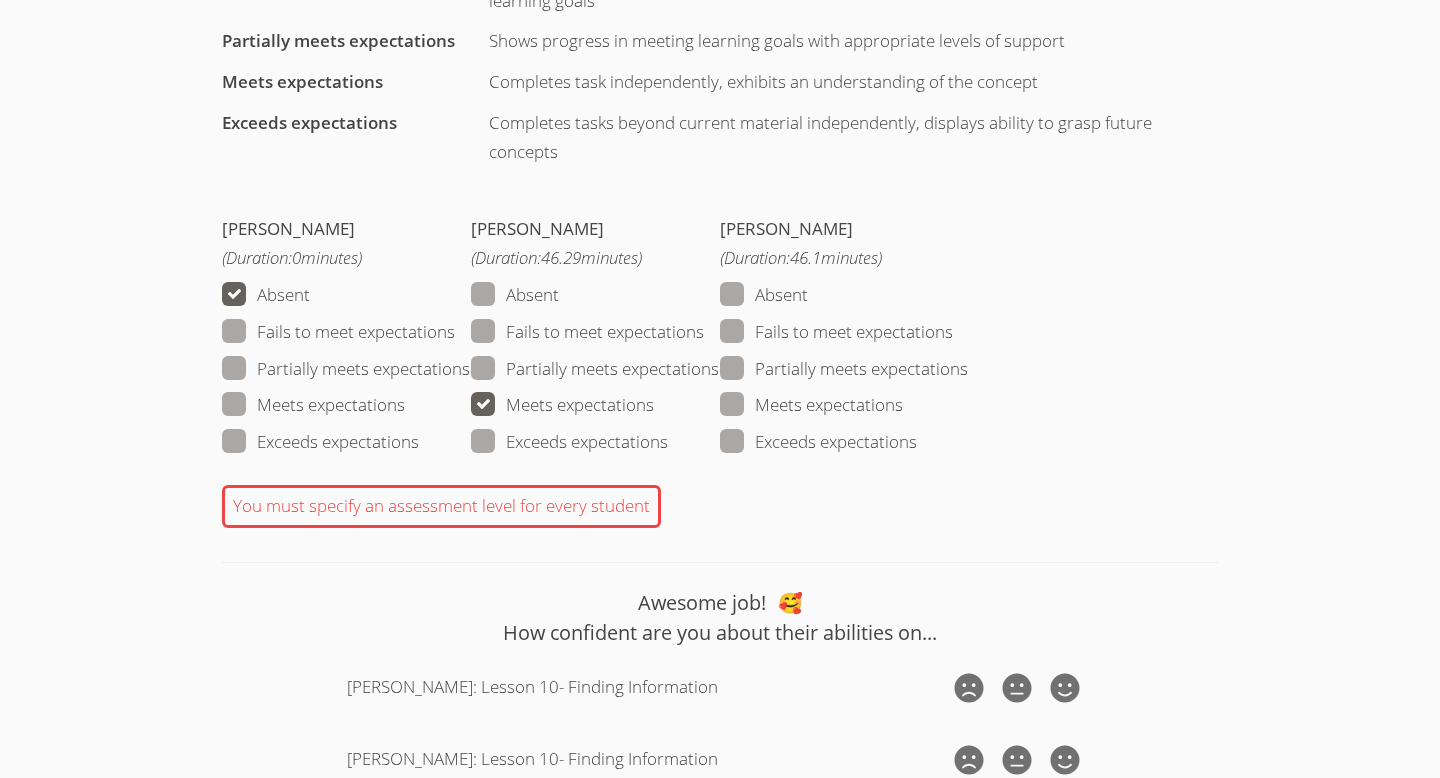 click at bounding box center (903, 404) 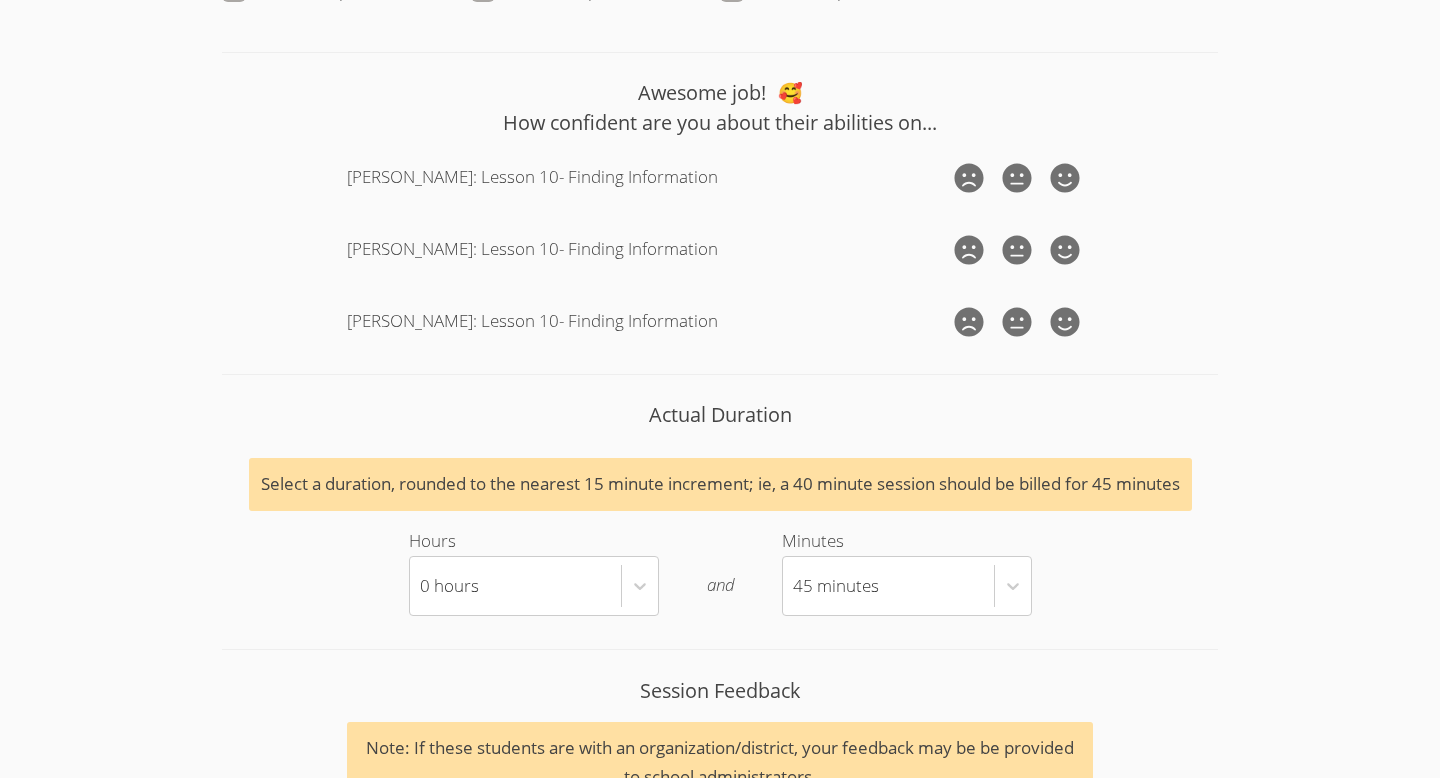scroll, scrollTop: 2016, scrollLeft: 0, axis: vertical 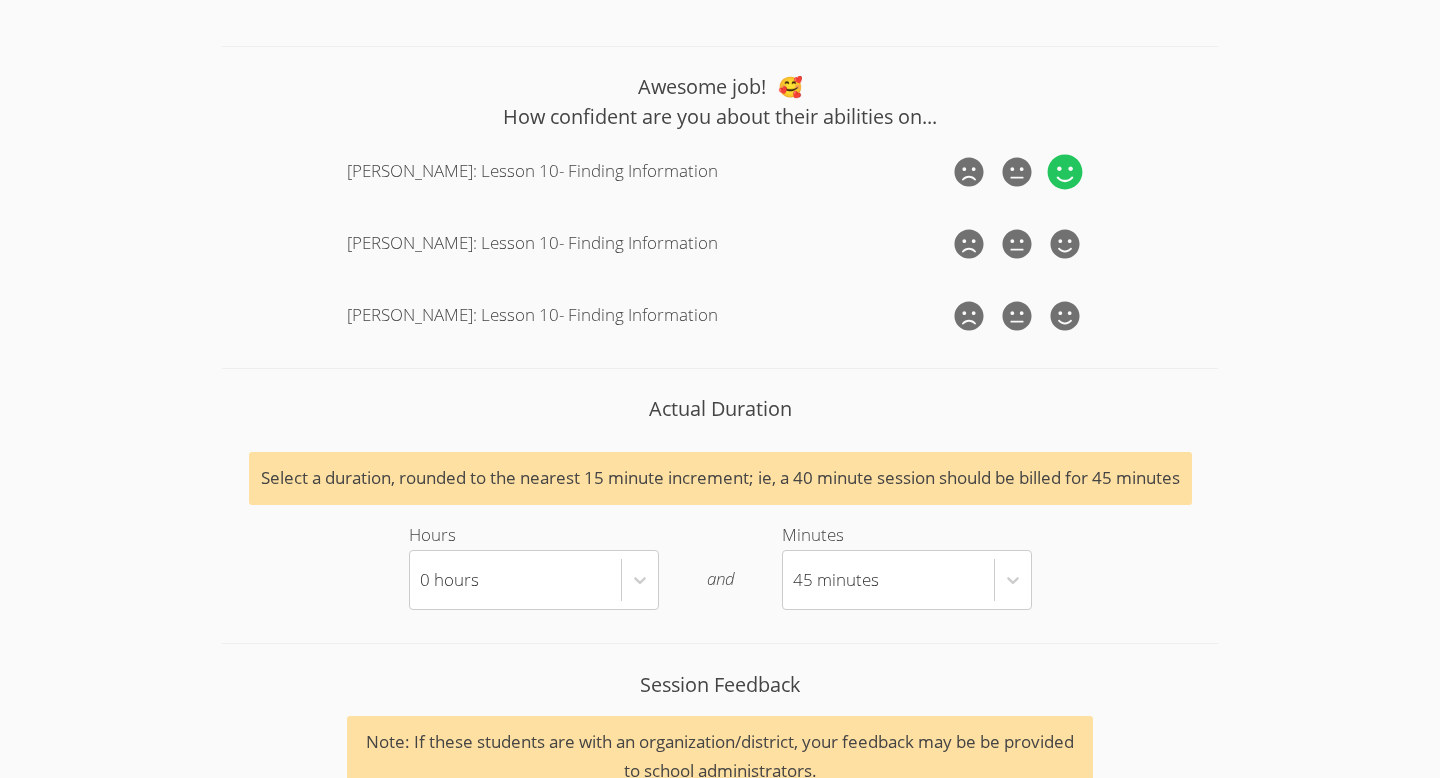 click 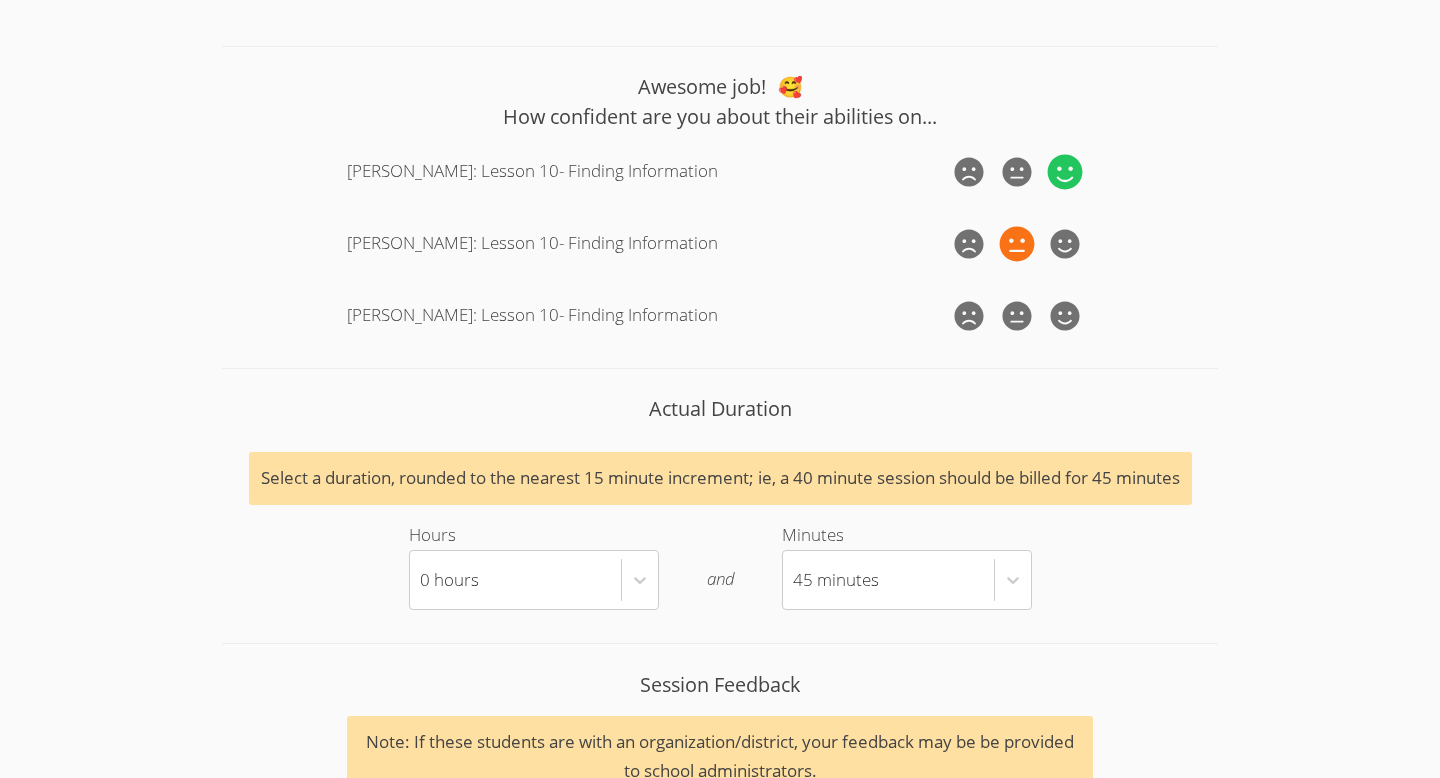 click 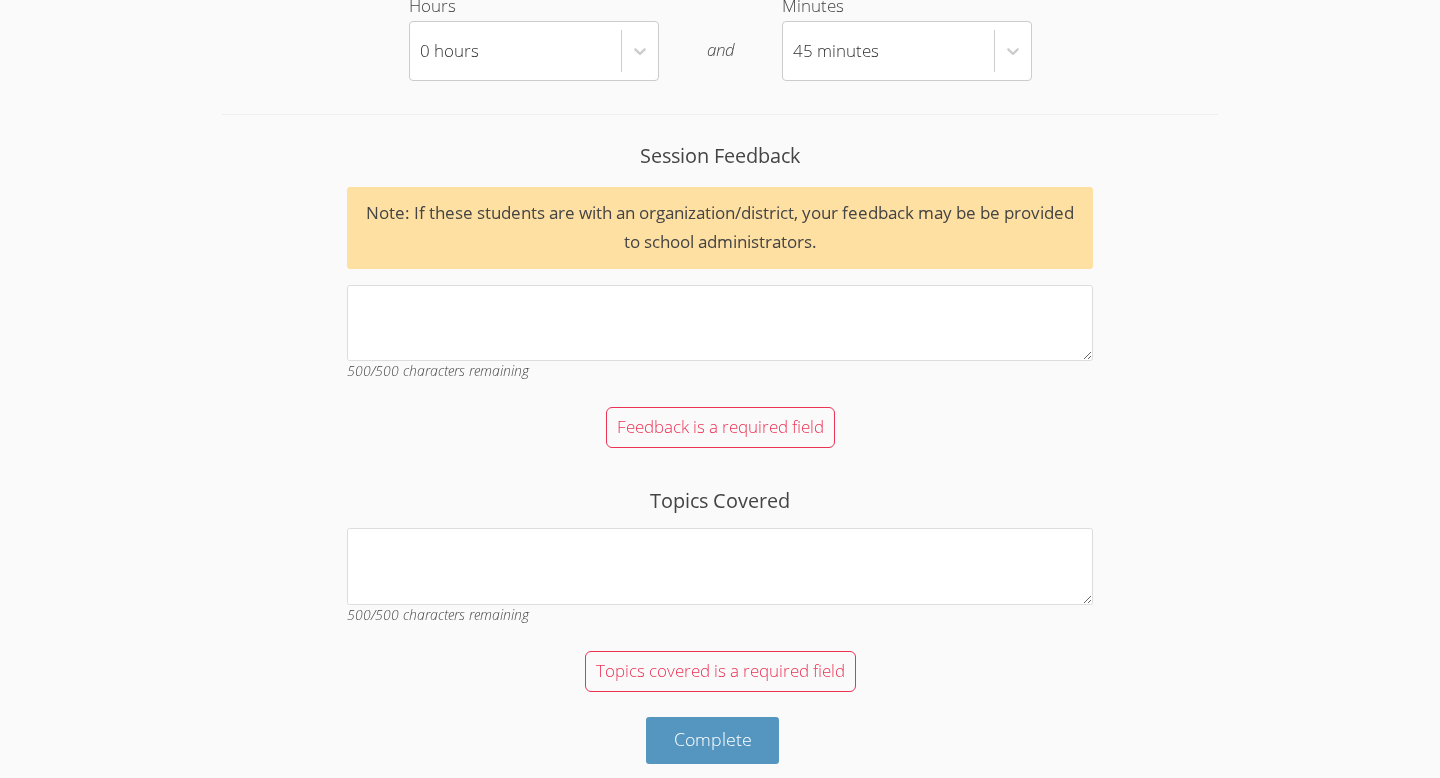 scroll, scrollTop: 2550, scrollLeft: 0, axis: vertical 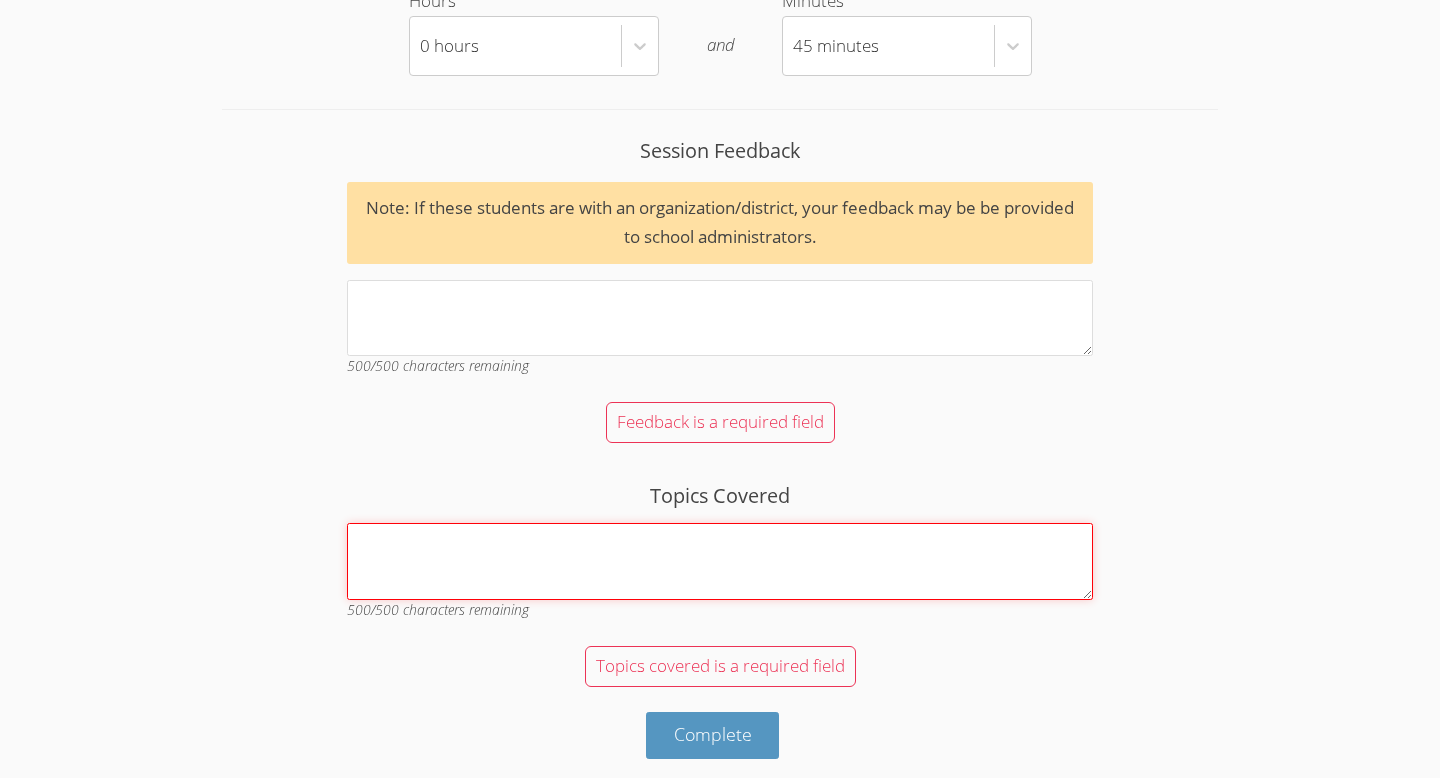 click on "Topics Covered" at bounding box center (720, 561) 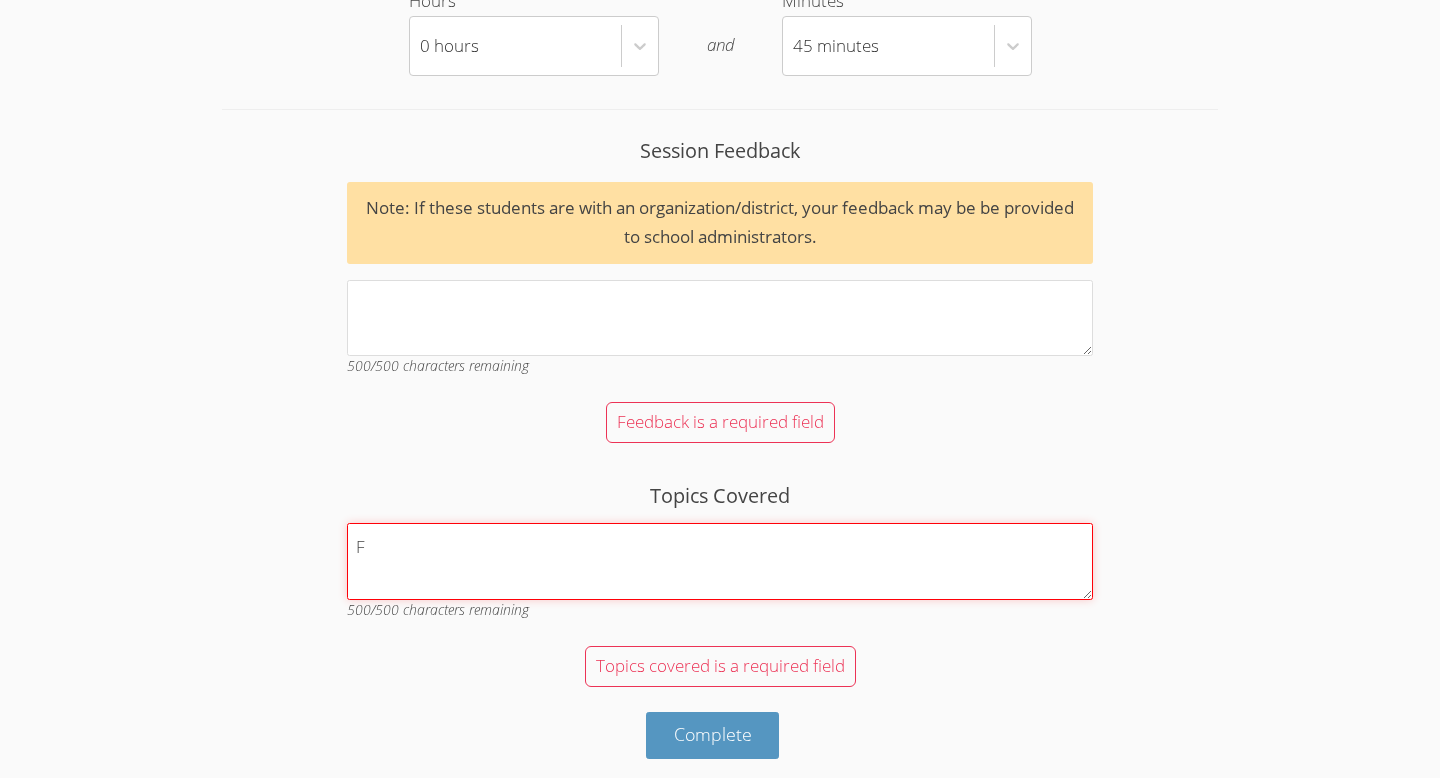 scroll, scrollTop: 2500, scrollLeft: 0, axis: vertical 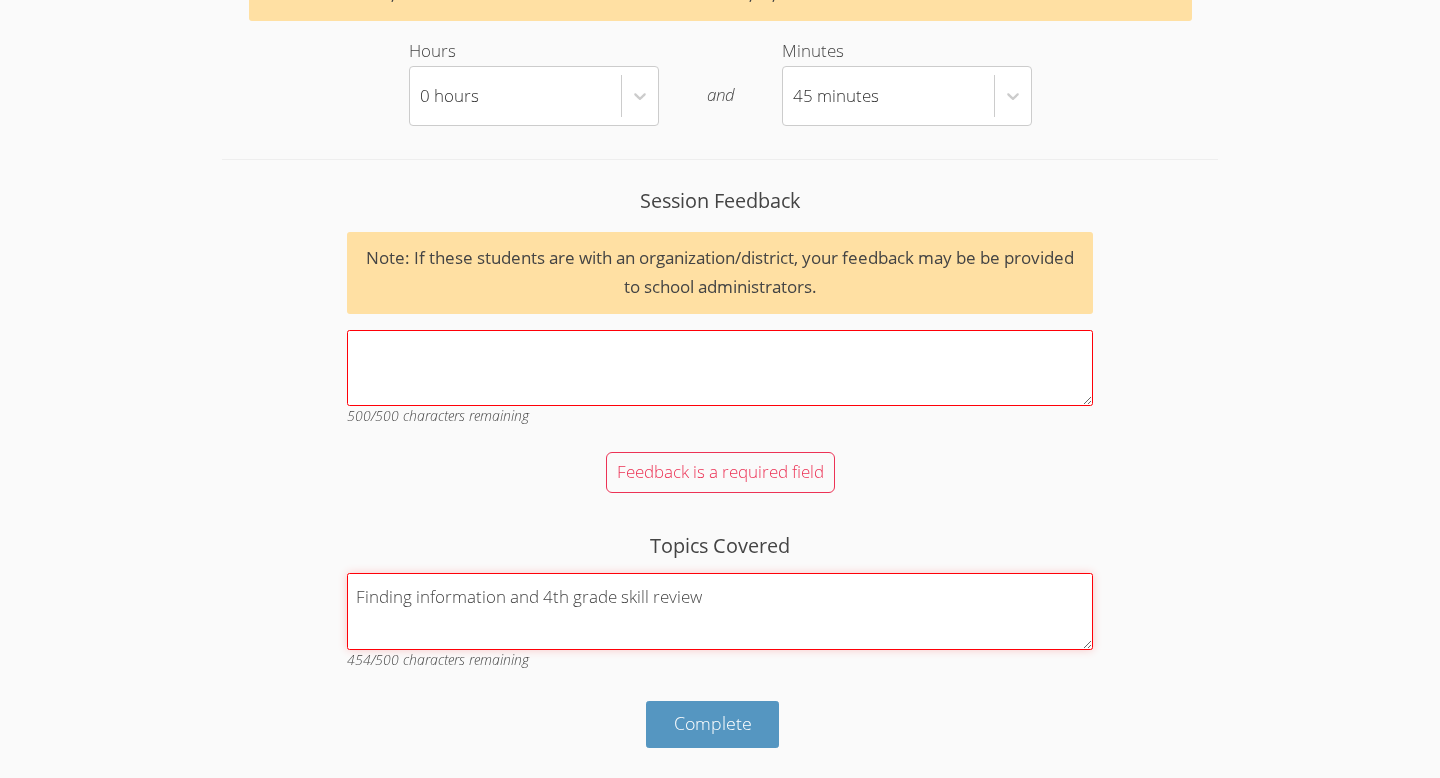 type on "Finding information and 4th grade skill review" 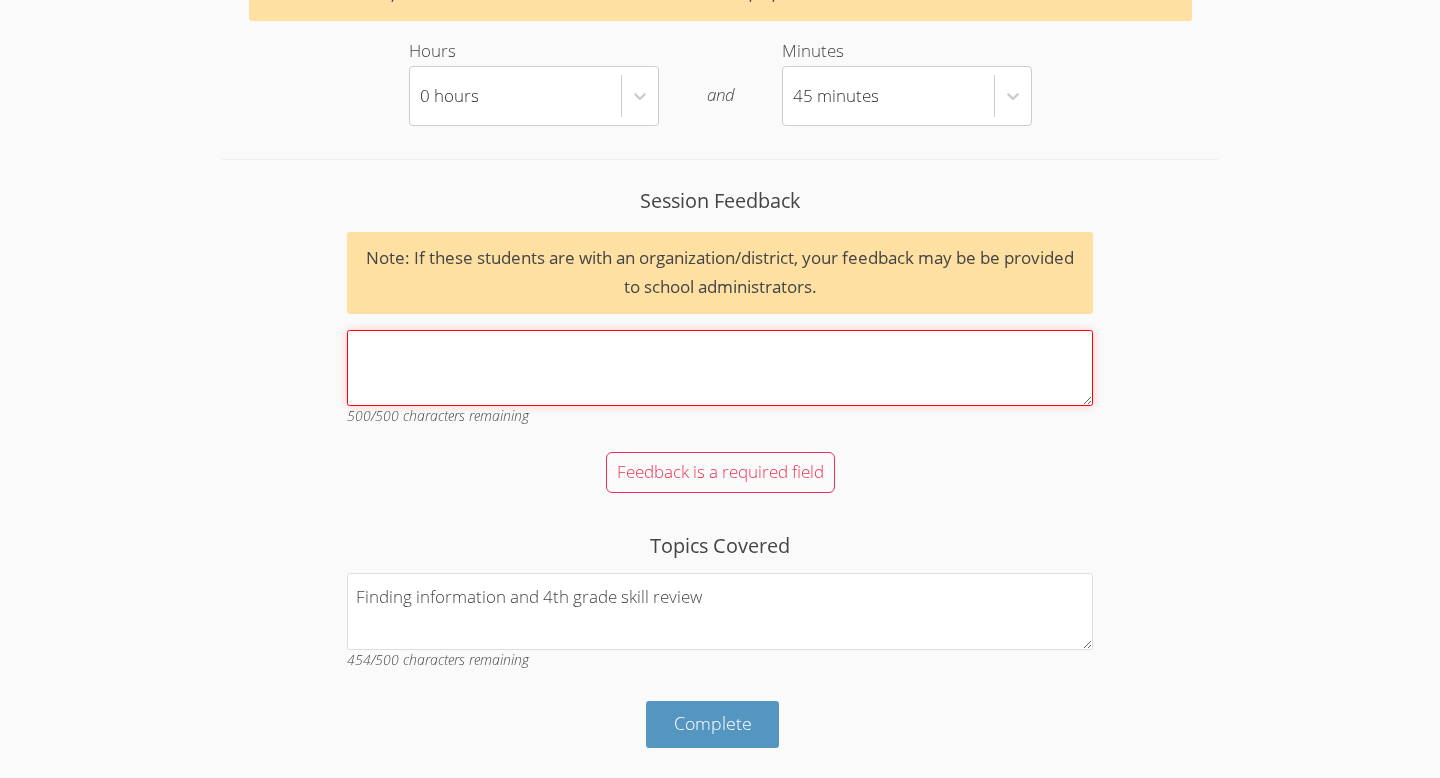 click on "Session Feedback Note: If these students are with an organization/district, your feedback may be be provided to school administrators. 500 /500 characters remaining" at bounding box center [720, 368] 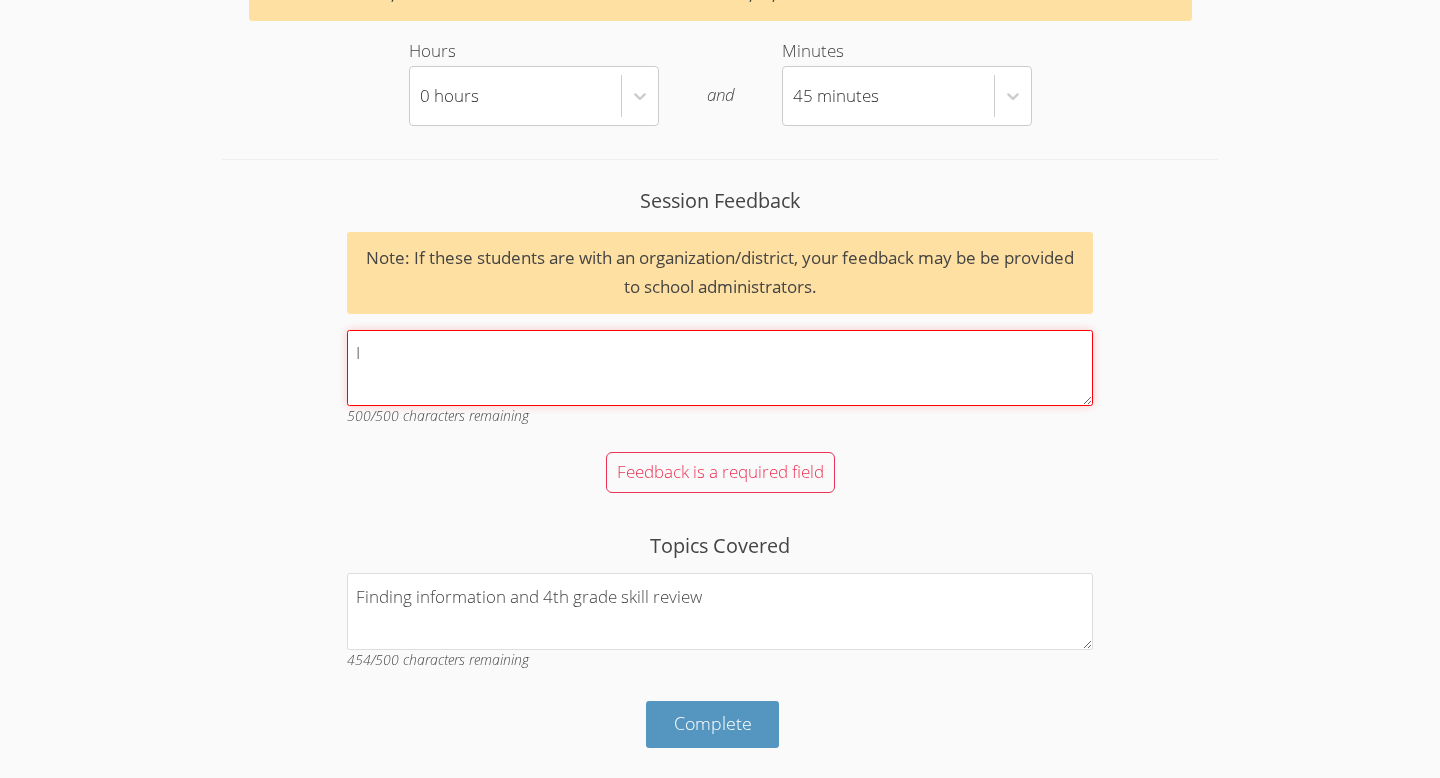 scroll, scrollTop: 2439, scrollLeft: 0, axis: vertical 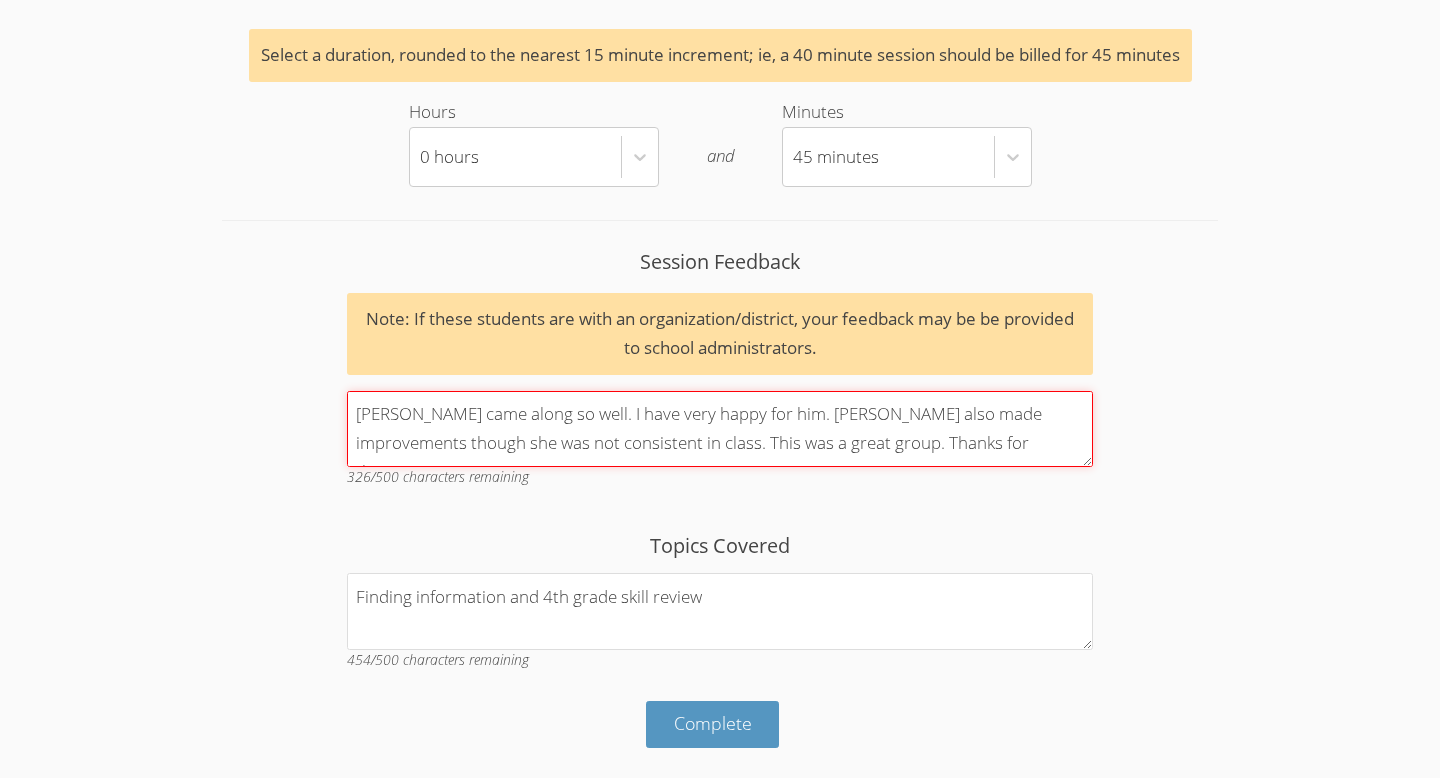 click on "Isaac came along so well. I have very happy for him. Selena also made improvements though she was not consistent in class. This was a great group. Thanks for theopportunity." at bounding box center [720, 429] 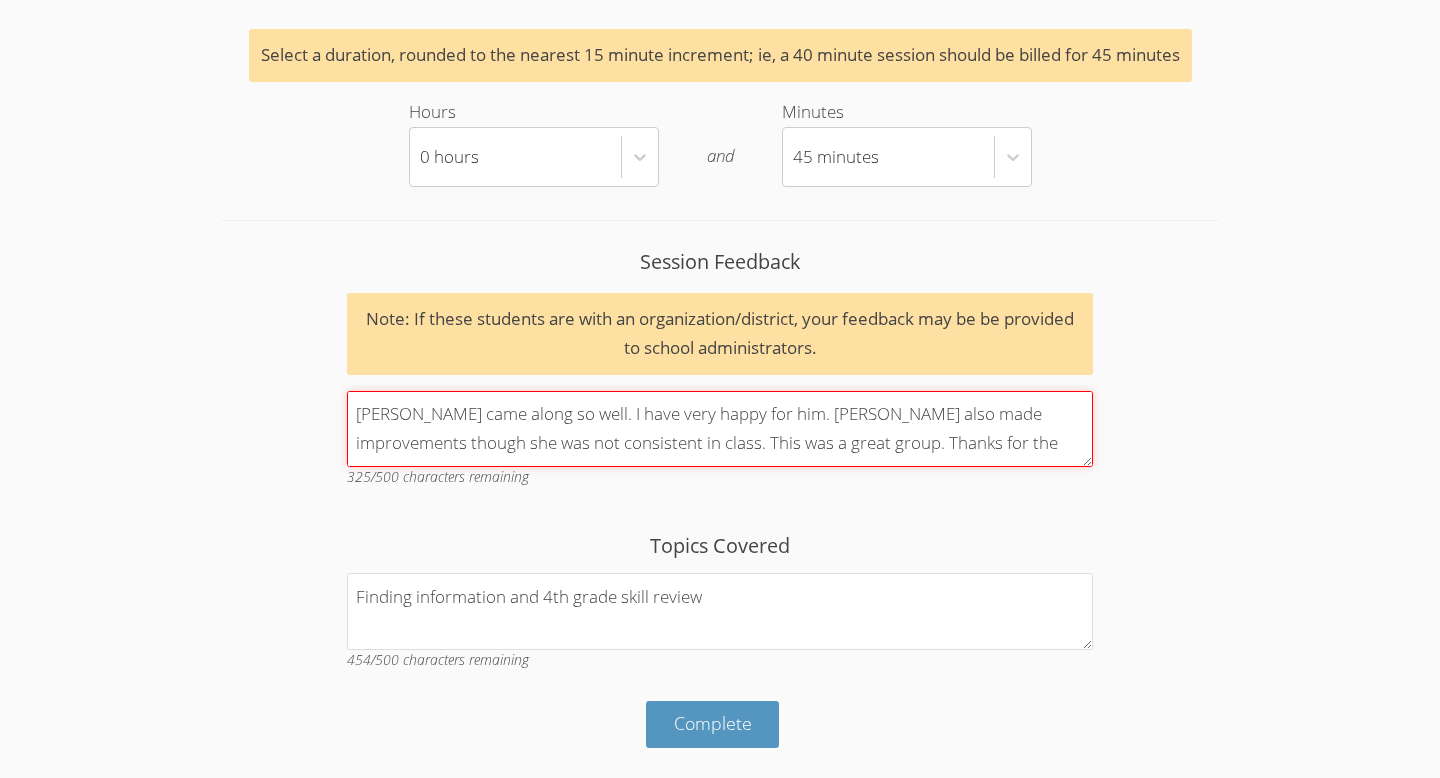type on "Isaac came along so well. I have very happy for him. Selena also made improvements though she was not consistent in class. This was a great group. Thanks for the opportunity." 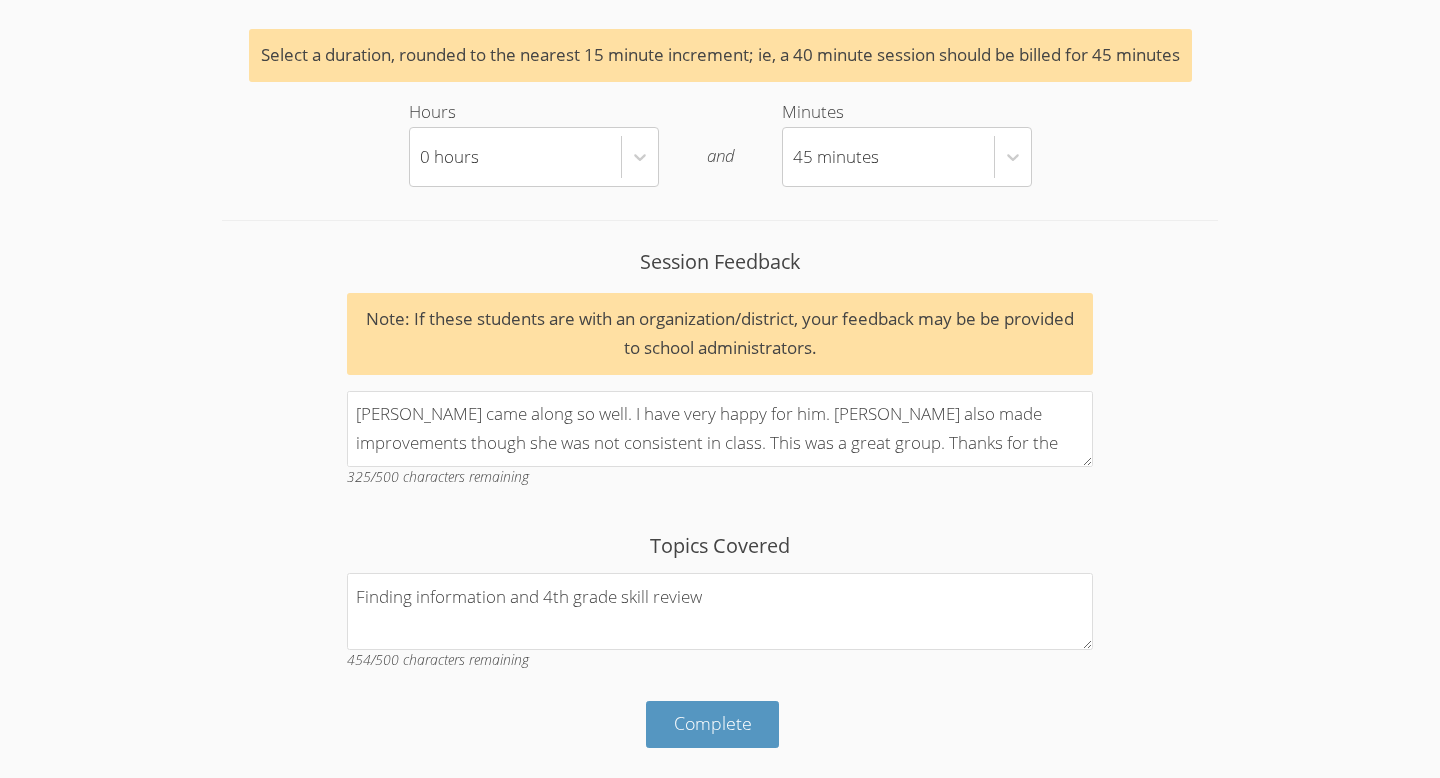 click on "Session Feedback Note: If these students are with an organization/district, your feedback may be be provided to school administrators. Isaac came along so well. I have very happy for him. Selena also made improvements though she was not consistent in class. This was a great group. Thanks for the opportunity.  325 /500 characters remaining" at bounding box center [720, 375] 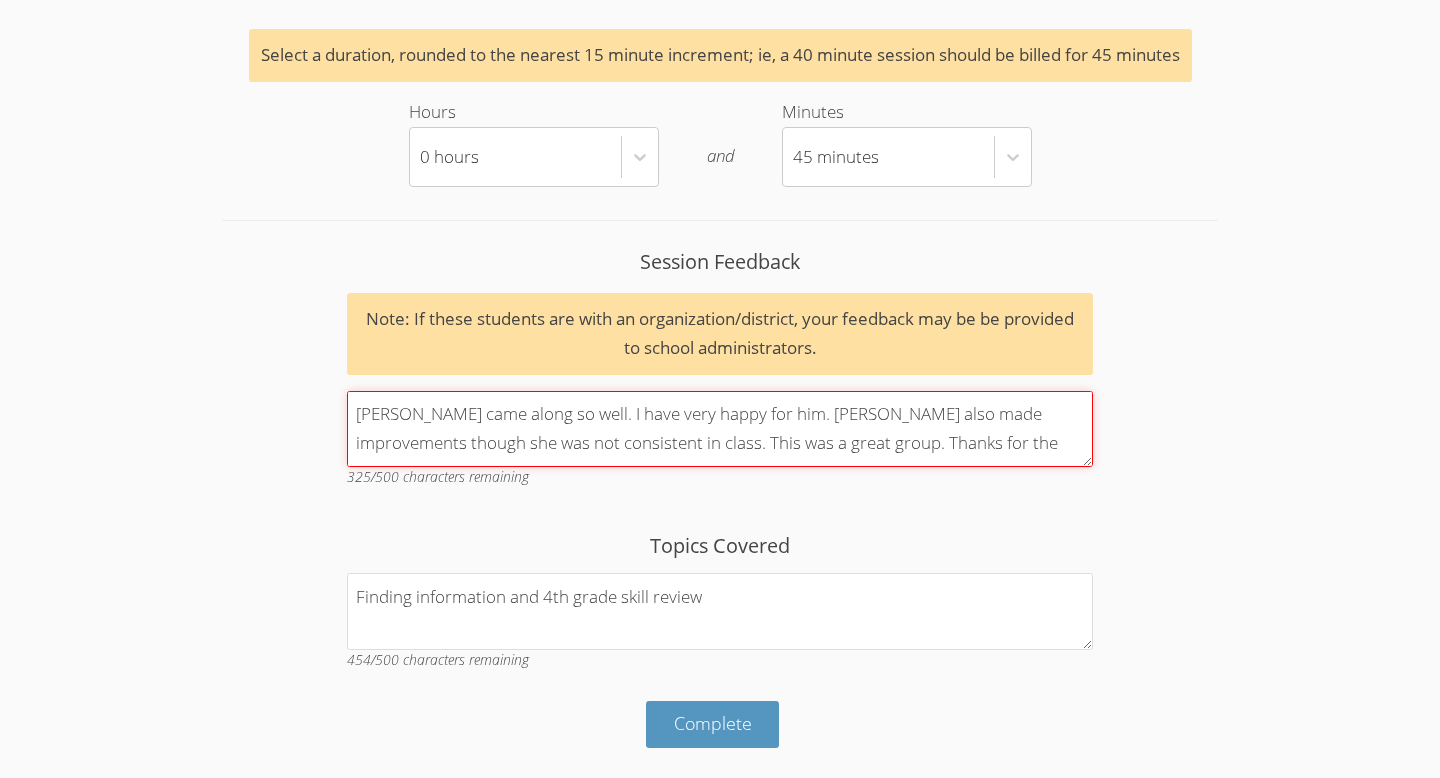 click on "Isaac came along so well. I have very happy for him. Selena also made improvements though she was not consistent in class. This was a great group. Thanks for the opportunity." at bounding box center [720, 429] 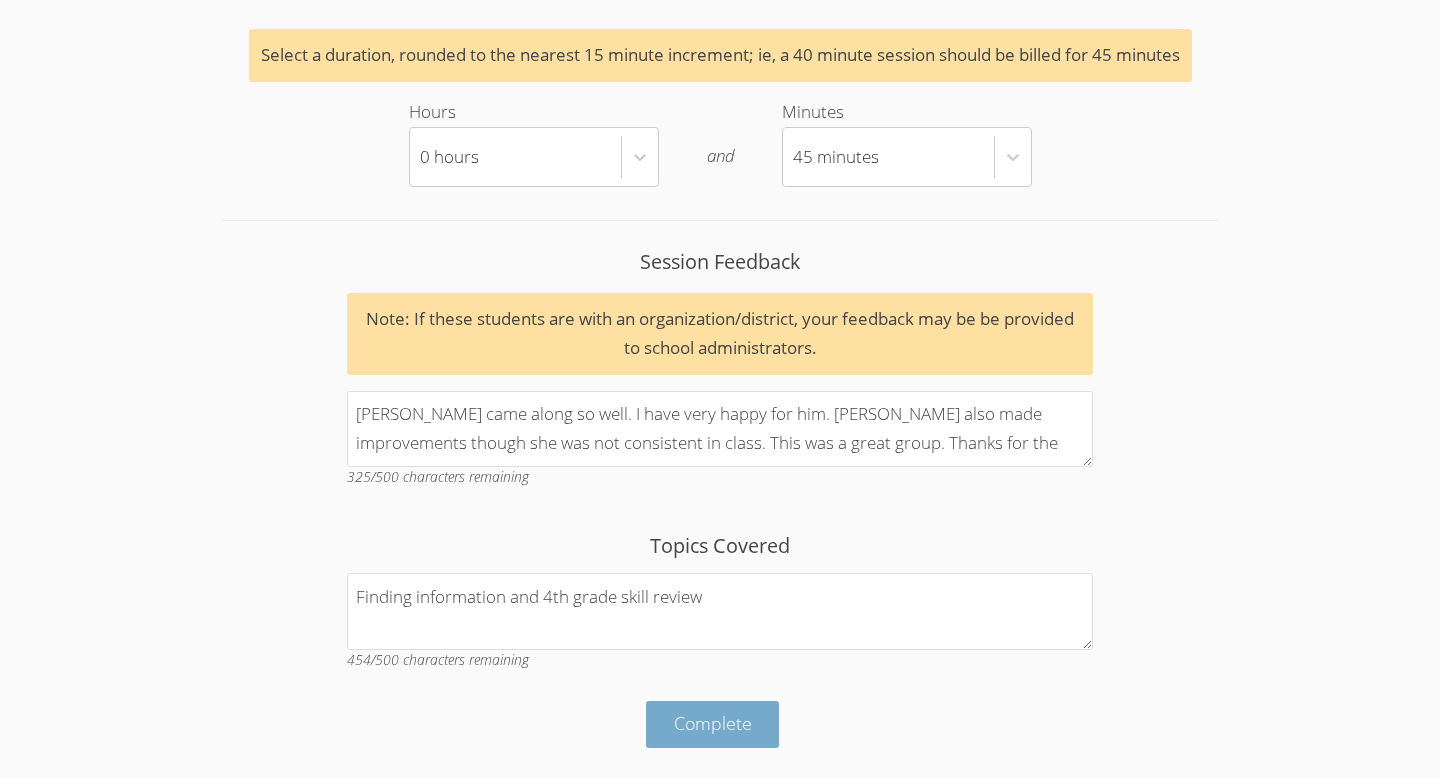 click on "Complete" at bounding box center (713, 723) 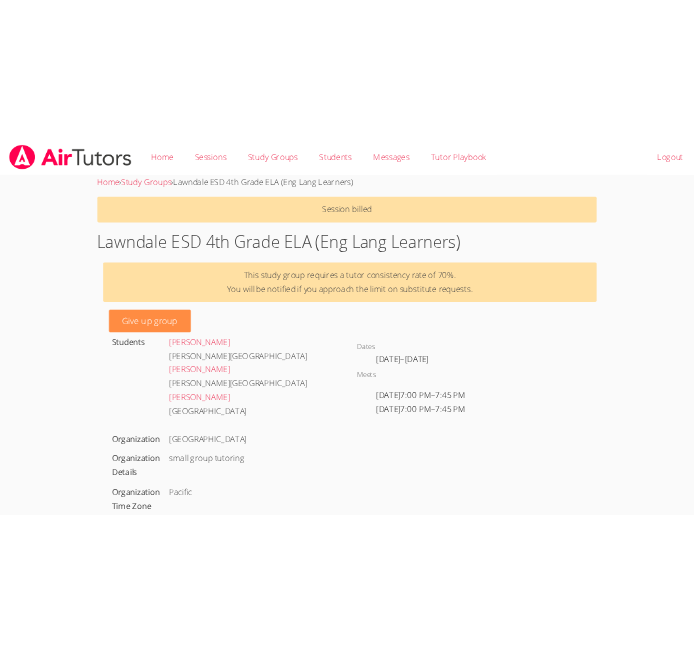 scroll, scrollTop: 0, scrollLeft: 0, axis: both 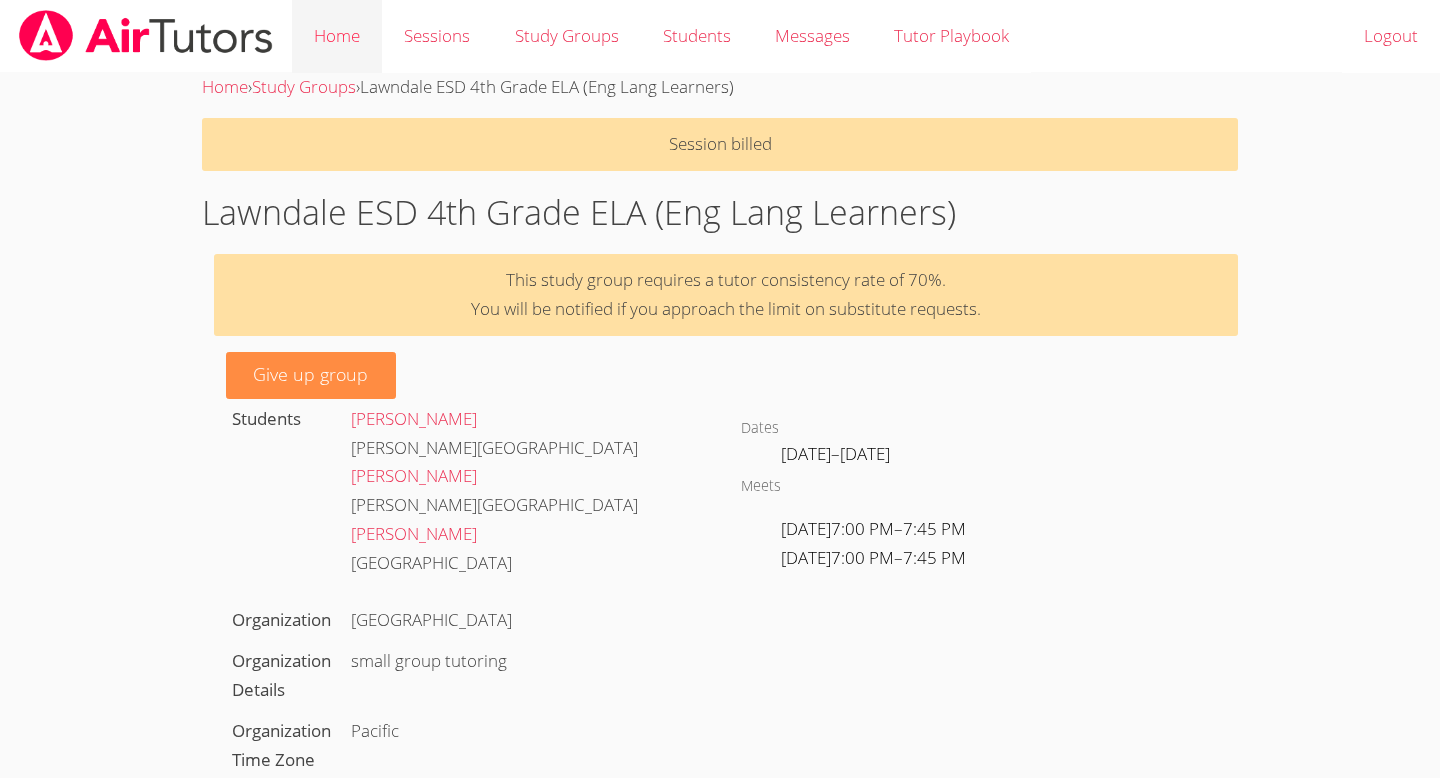 click on "Home" at bounding box center [337, 36] 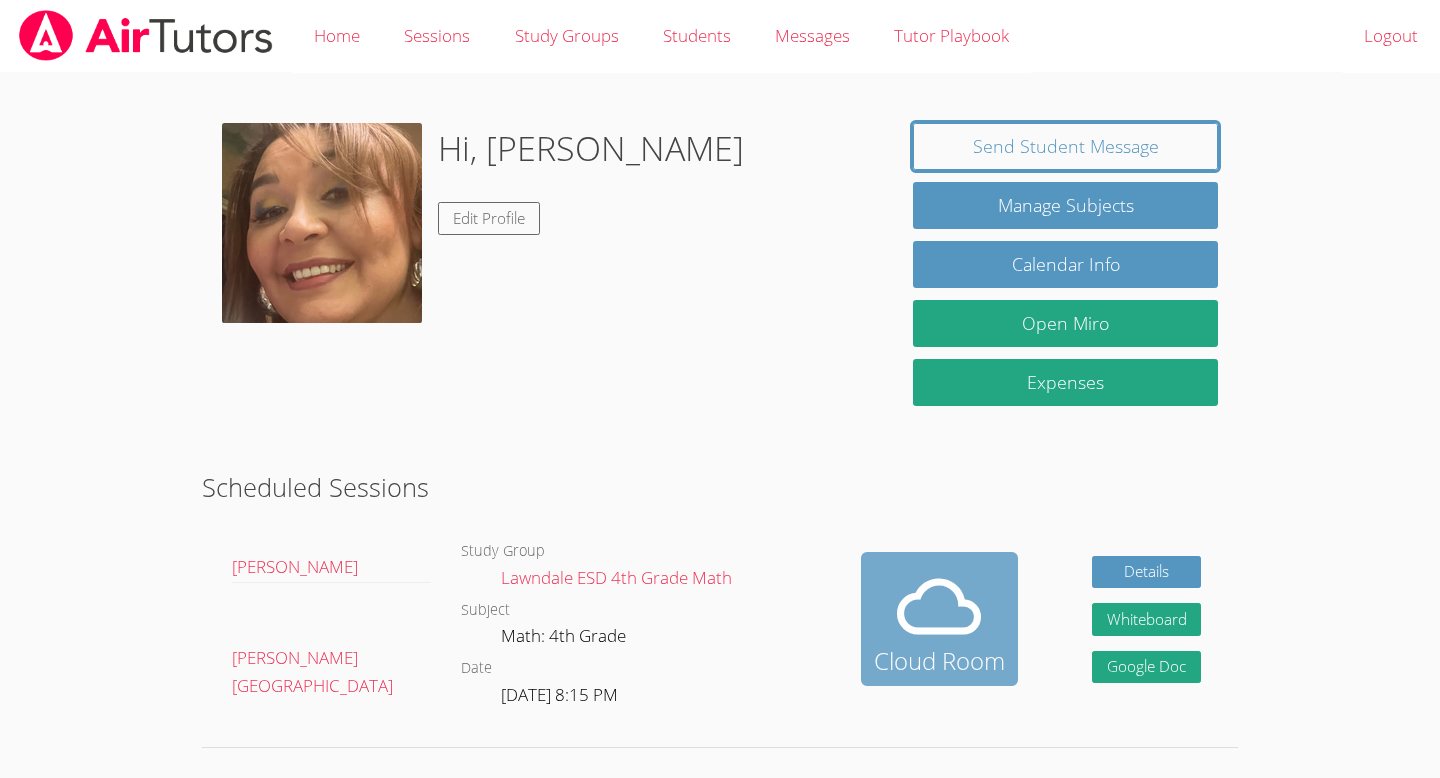 click at bounding box center (939, 607) 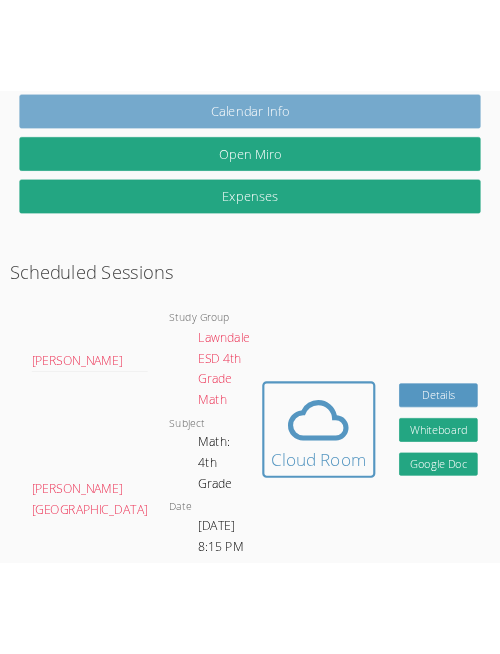 scroll, scrollTop: 452, scrollLeft: 0, axis: vertical 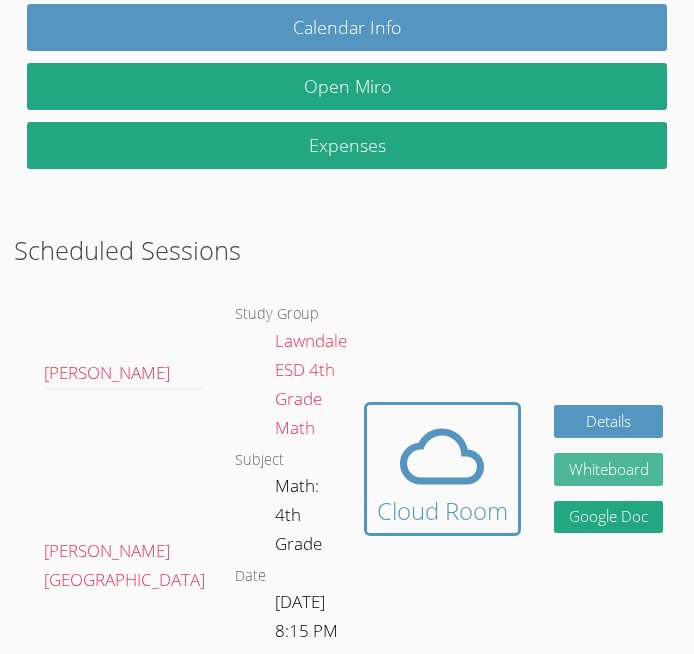 click on "Whiteboard" at bounding box center [609, 469] 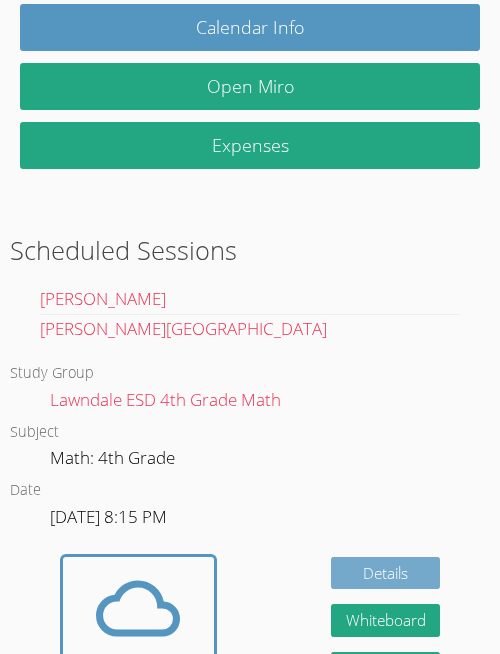 click on "Details" at bounding box center (386, 573) 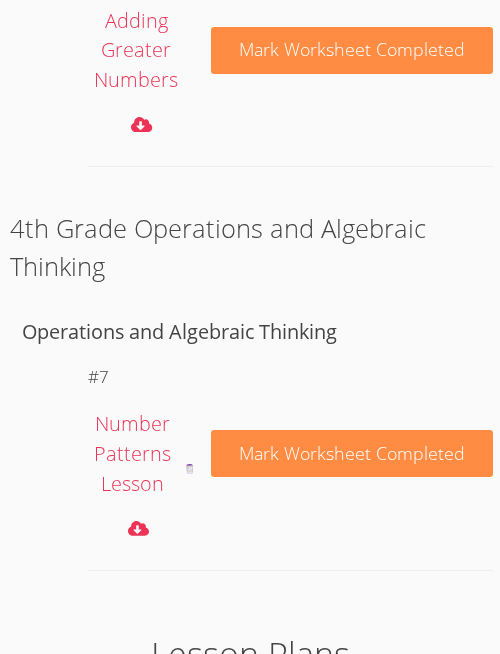 scroll, scrollTop: 2198, scrollLeft: 0, axis: vertical 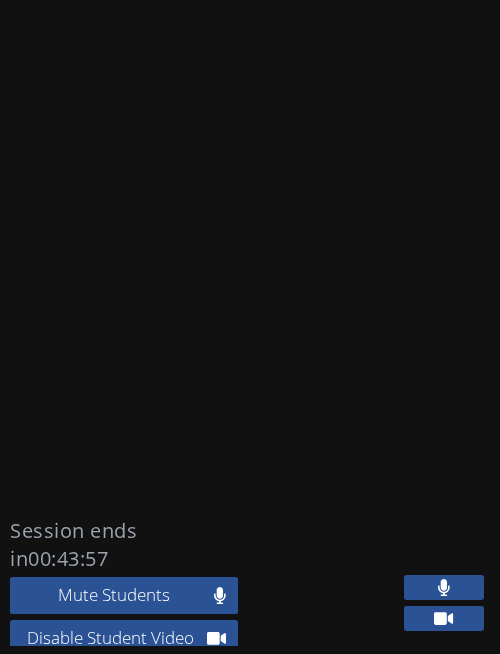 click at bounding box center (444, 587) 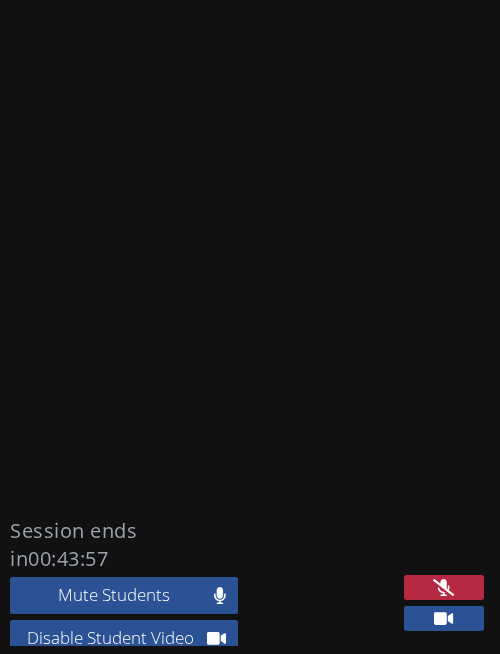 click at bounding box center [444, 587] 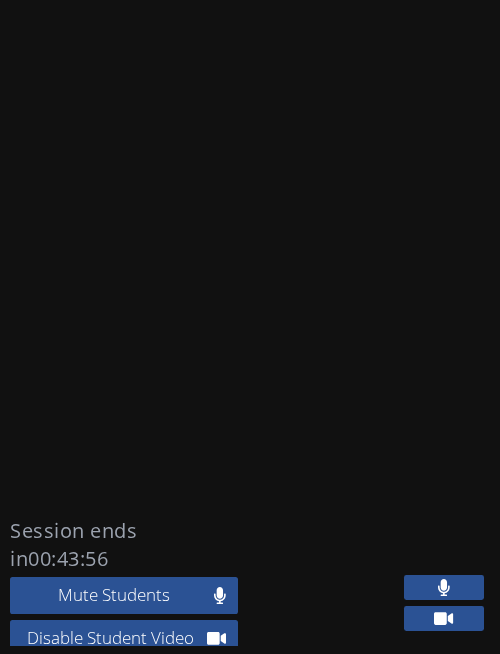 click at bounding box center (444, 587) 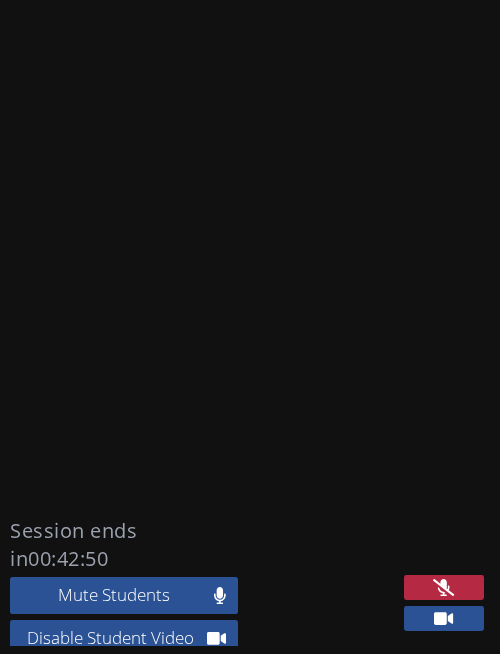 click at bounding box center [444, 618] 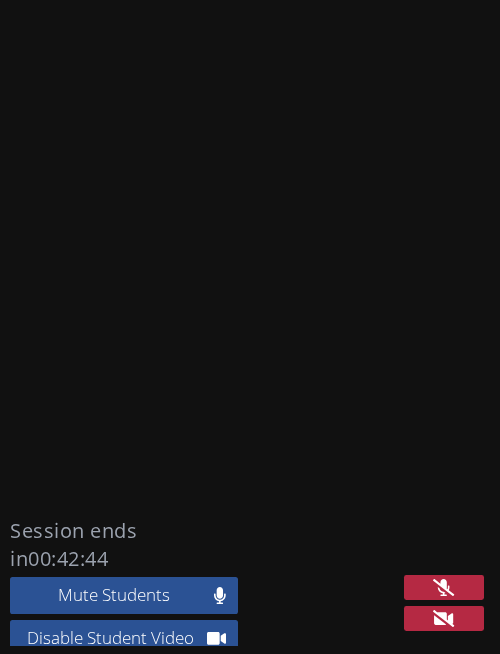 click at bounding box center (444, 618) 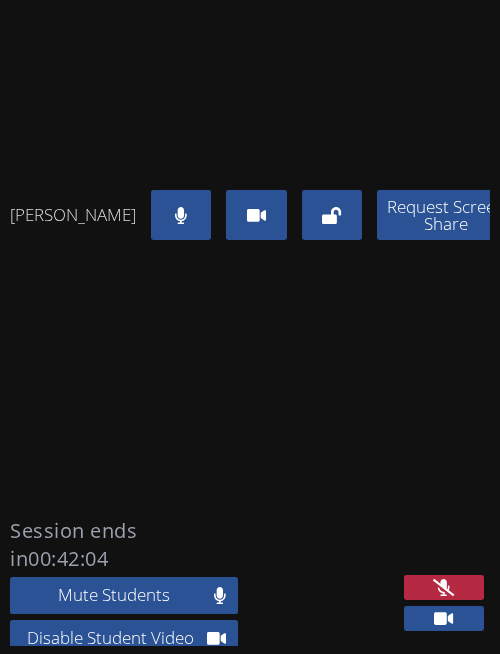click at bounding box center (444, 587) 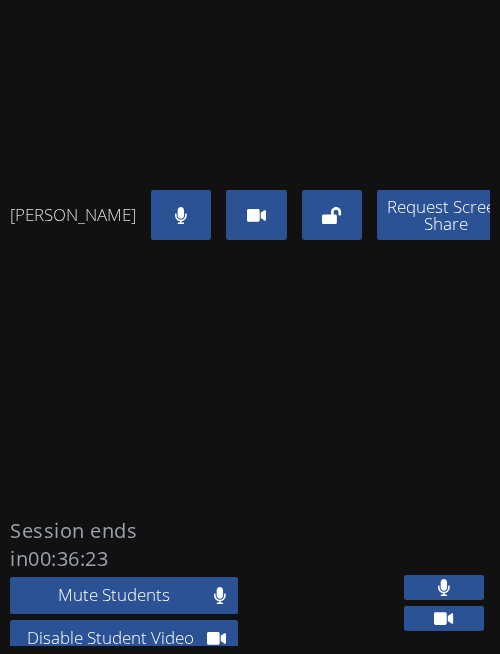 click at bounding box center [444, 618] 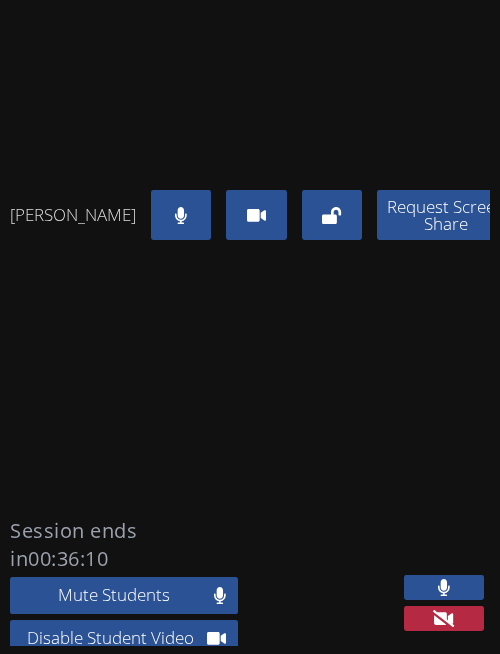 click at bounding box center (444, 618) 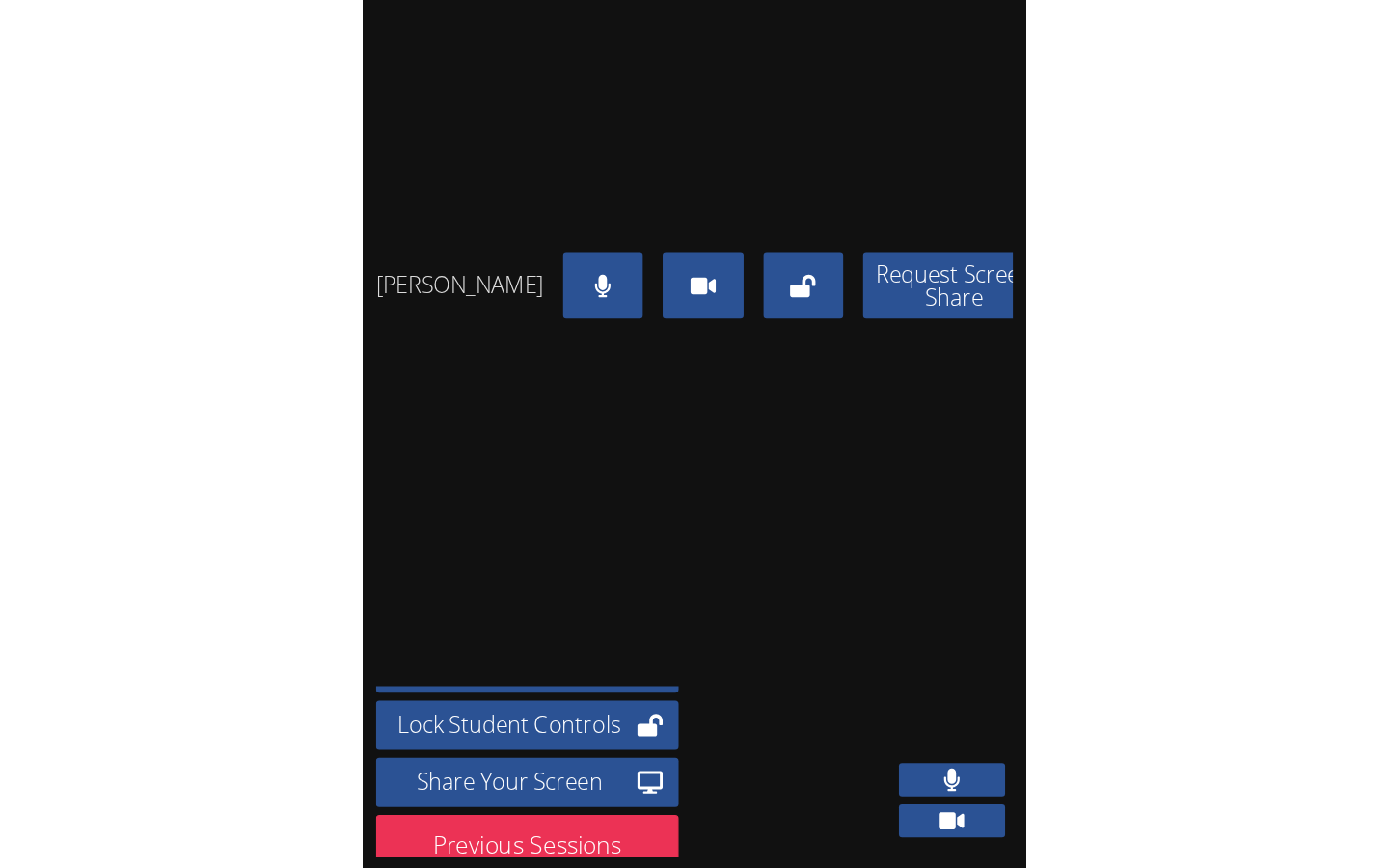 scroll, scrollTop: 137, scrollLeft: 0, axis: vertical 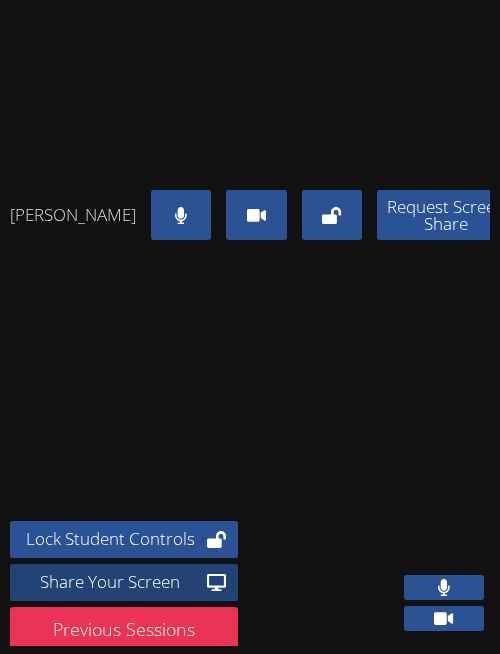 click on "Share Your Screen" at bounding box center (110, 582) 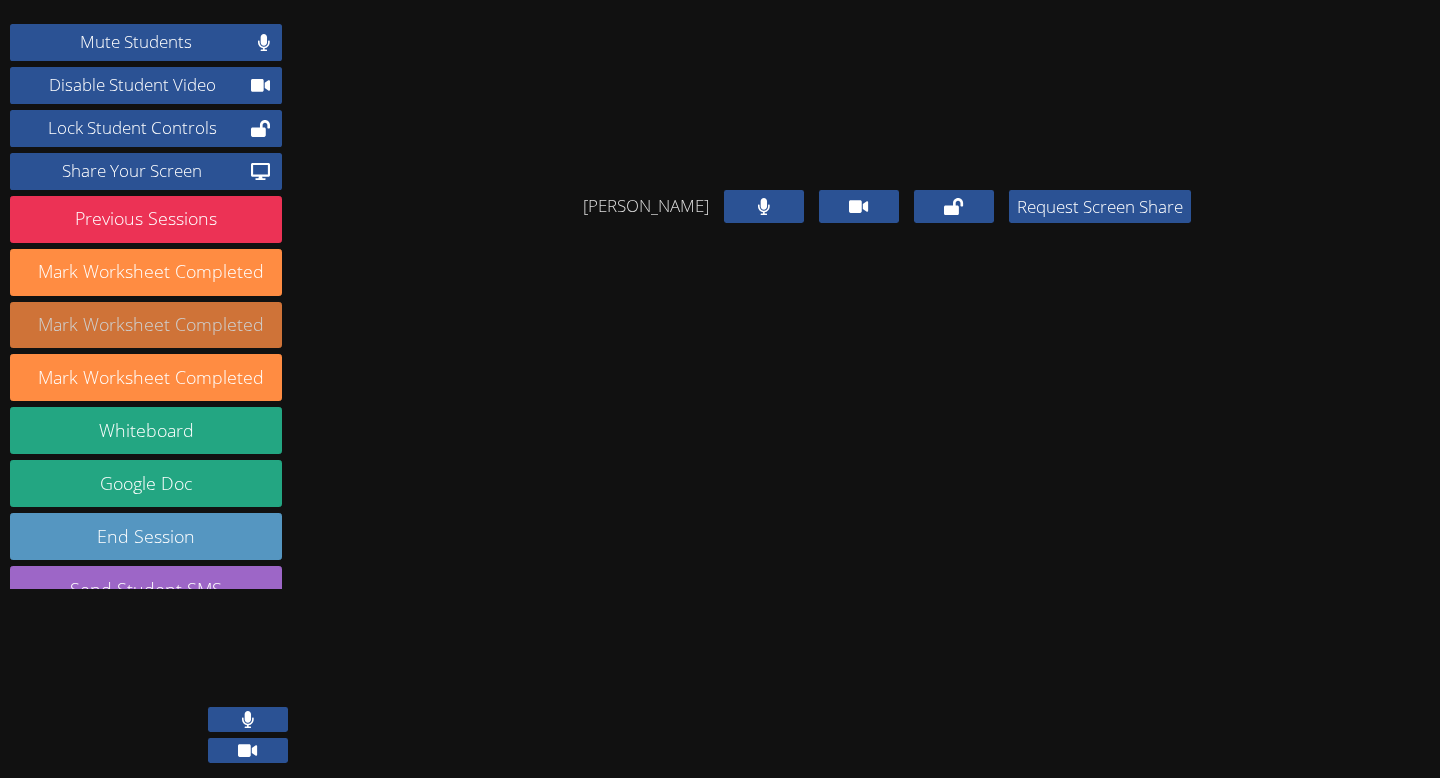 scroll, scrollTop: 87, scrollLeft: 0, axis: vertical 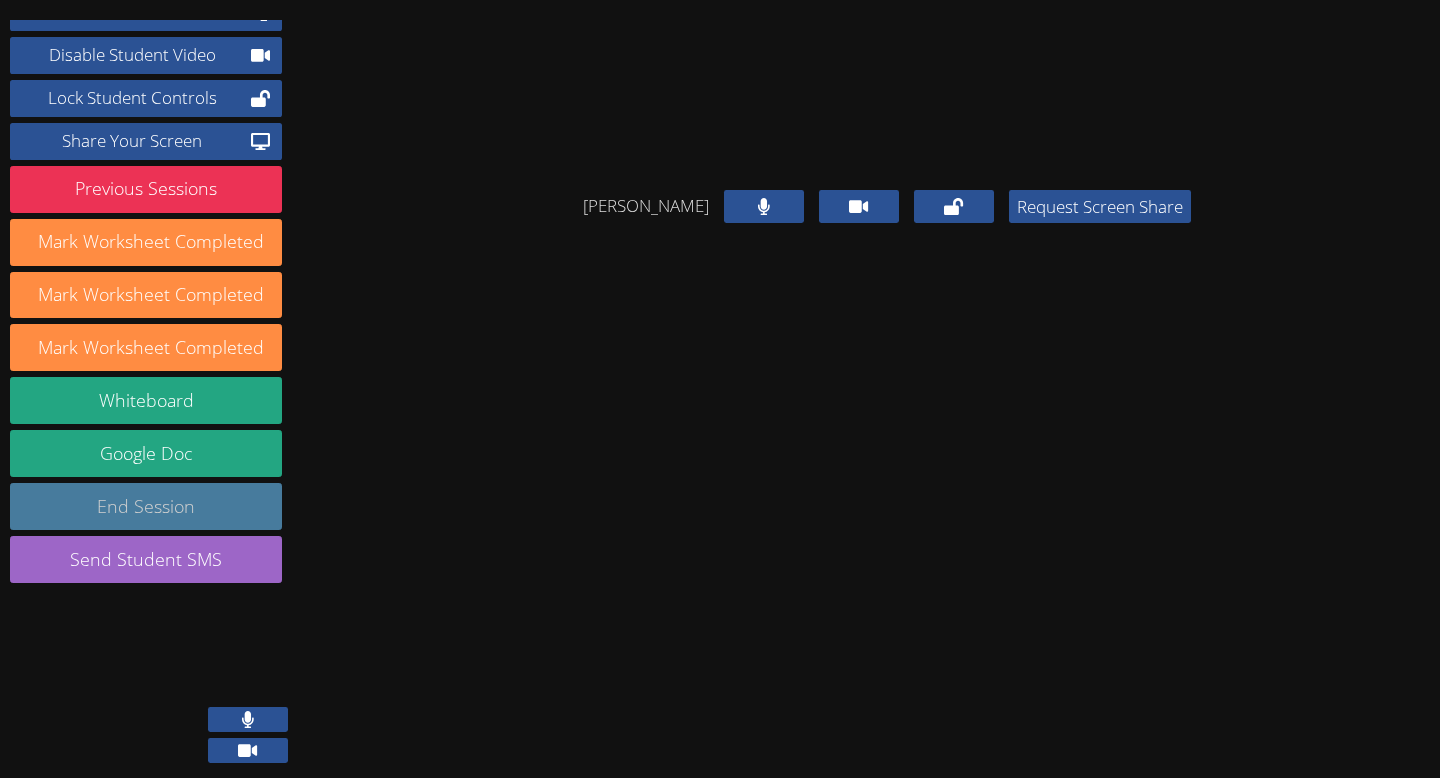 click on "End Session" at bounding box center (146, 506) 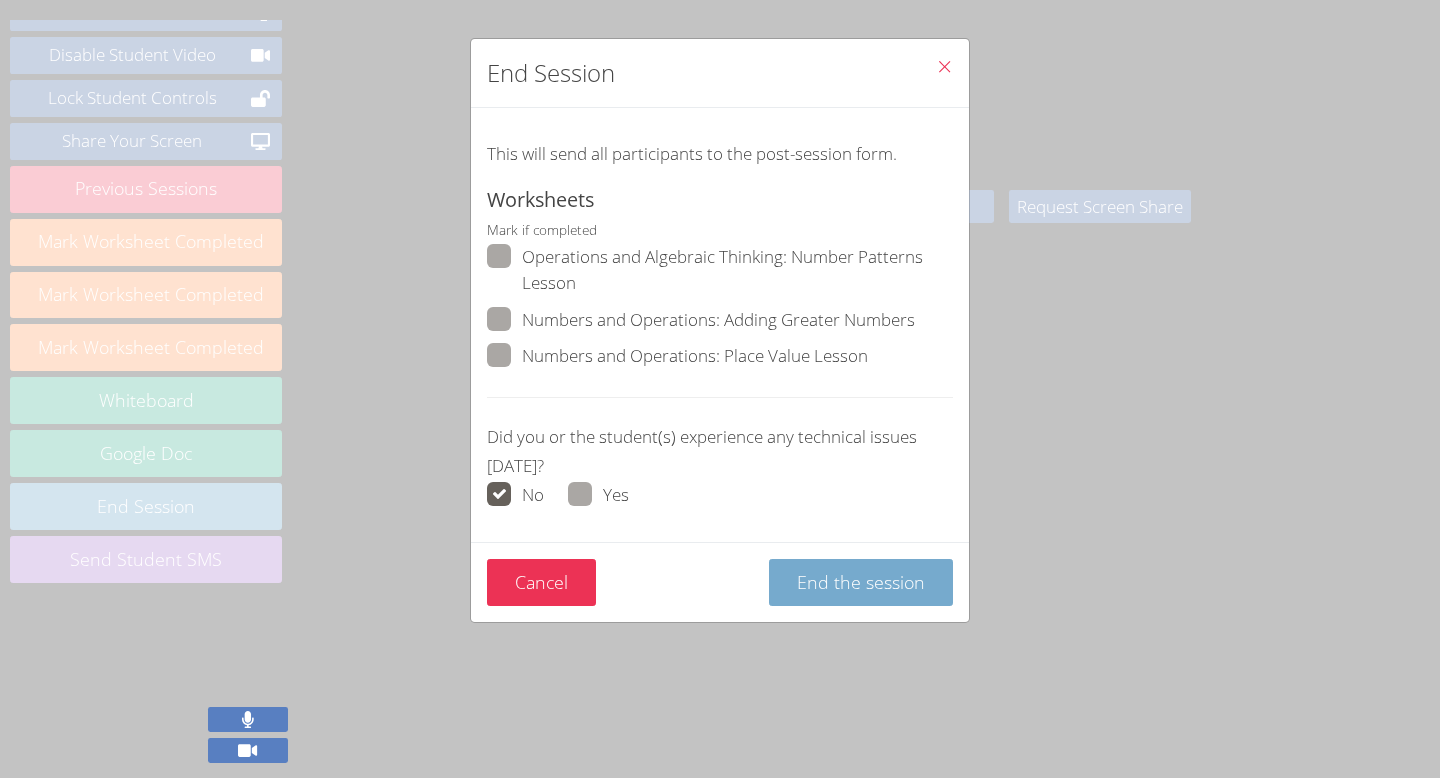 click on "End the session" at bounding box center [861, 582] 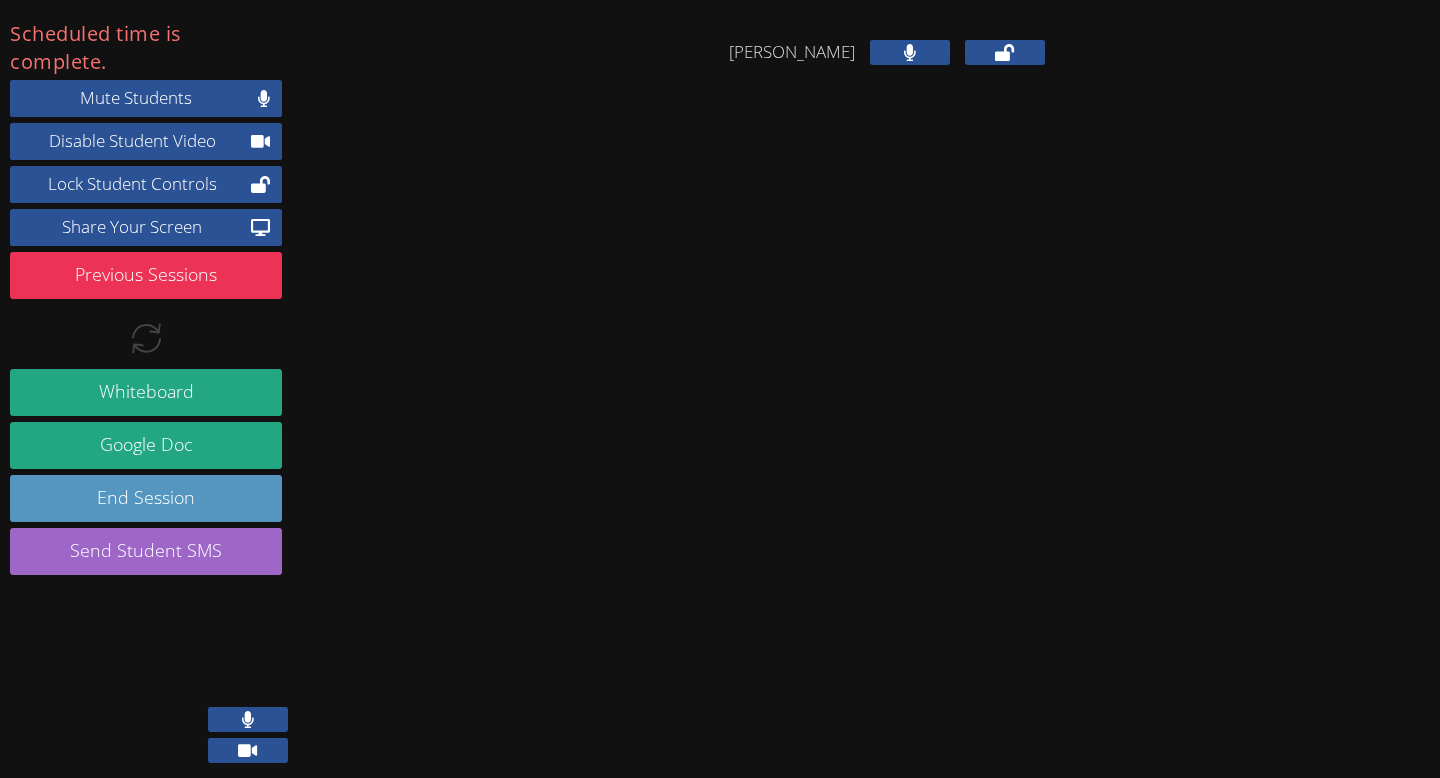 scroll, scrollTop: 0, scrollLeft: 0, axis: both 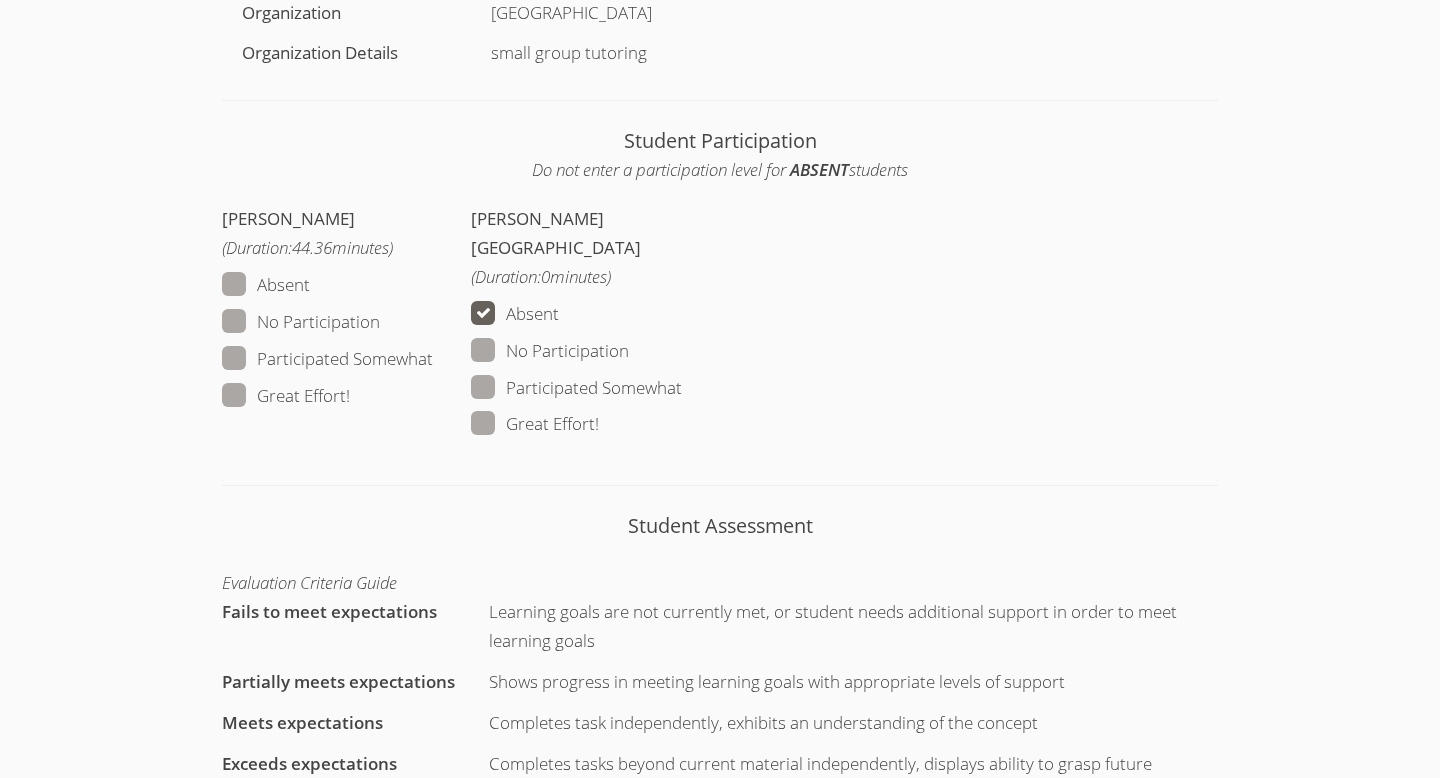 click at bounding box center (350, 395) 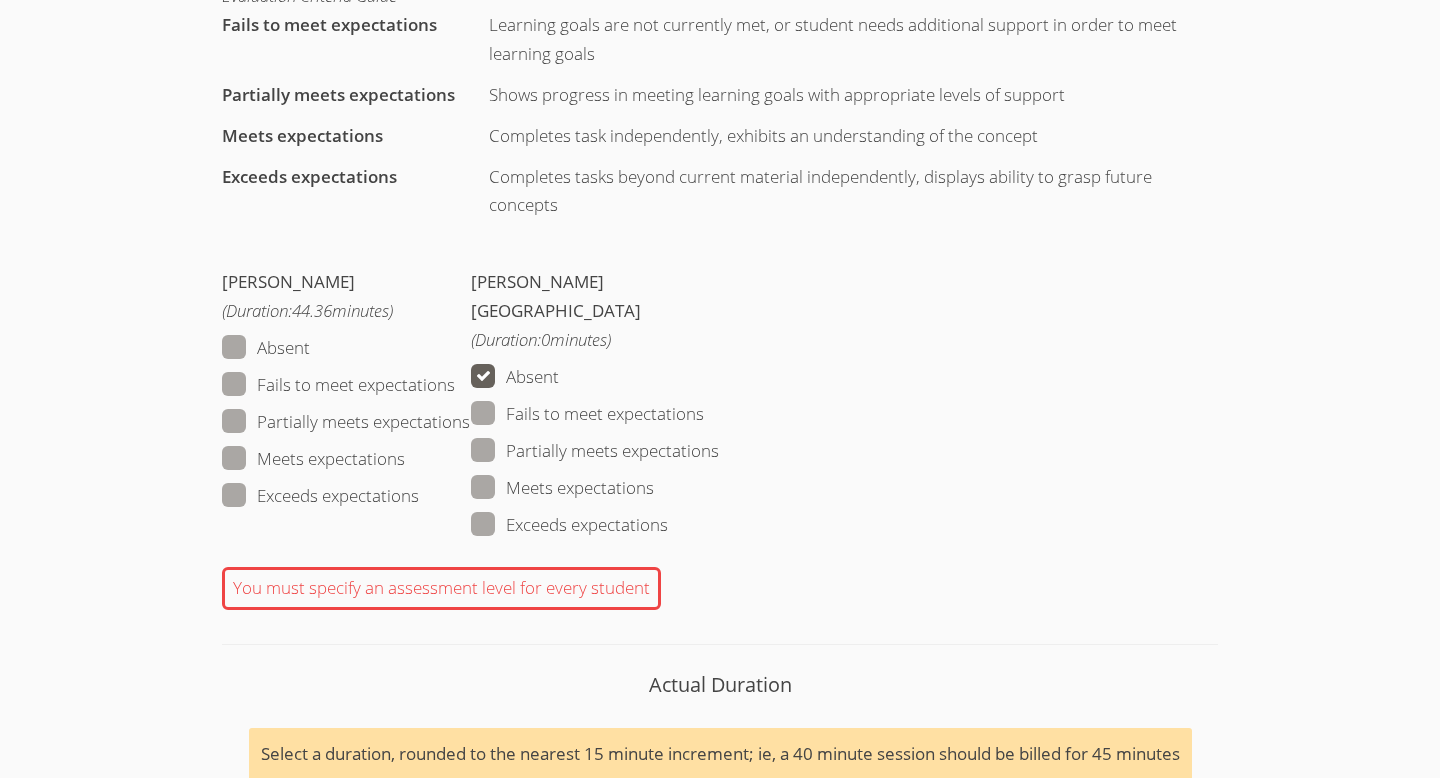 scroll, scrollTop: 1376, scrollLeft: 0, axis: vertical 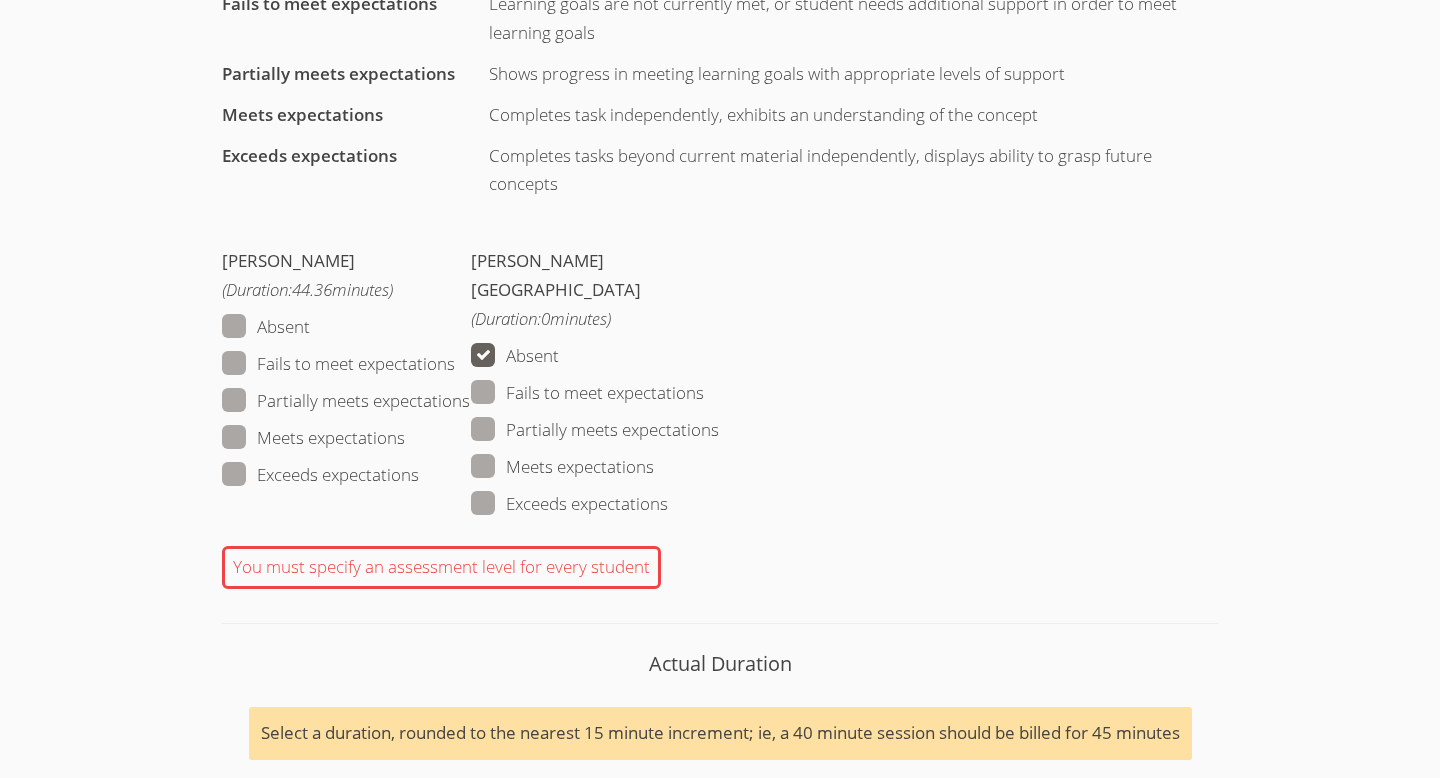 click at bounding box center (405, 437) 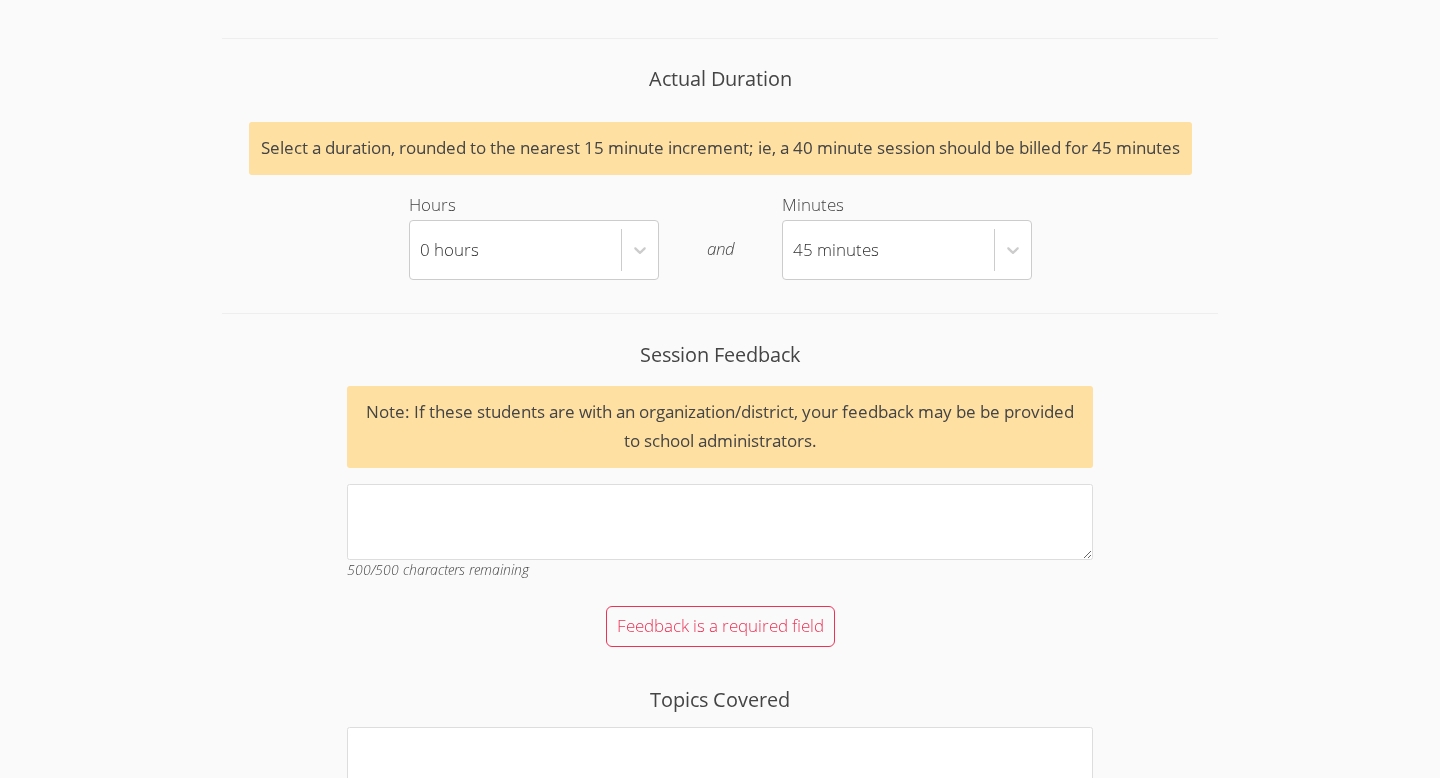 scroll, scrollTop: 1938, scrollLeft: 0, axis: vertical 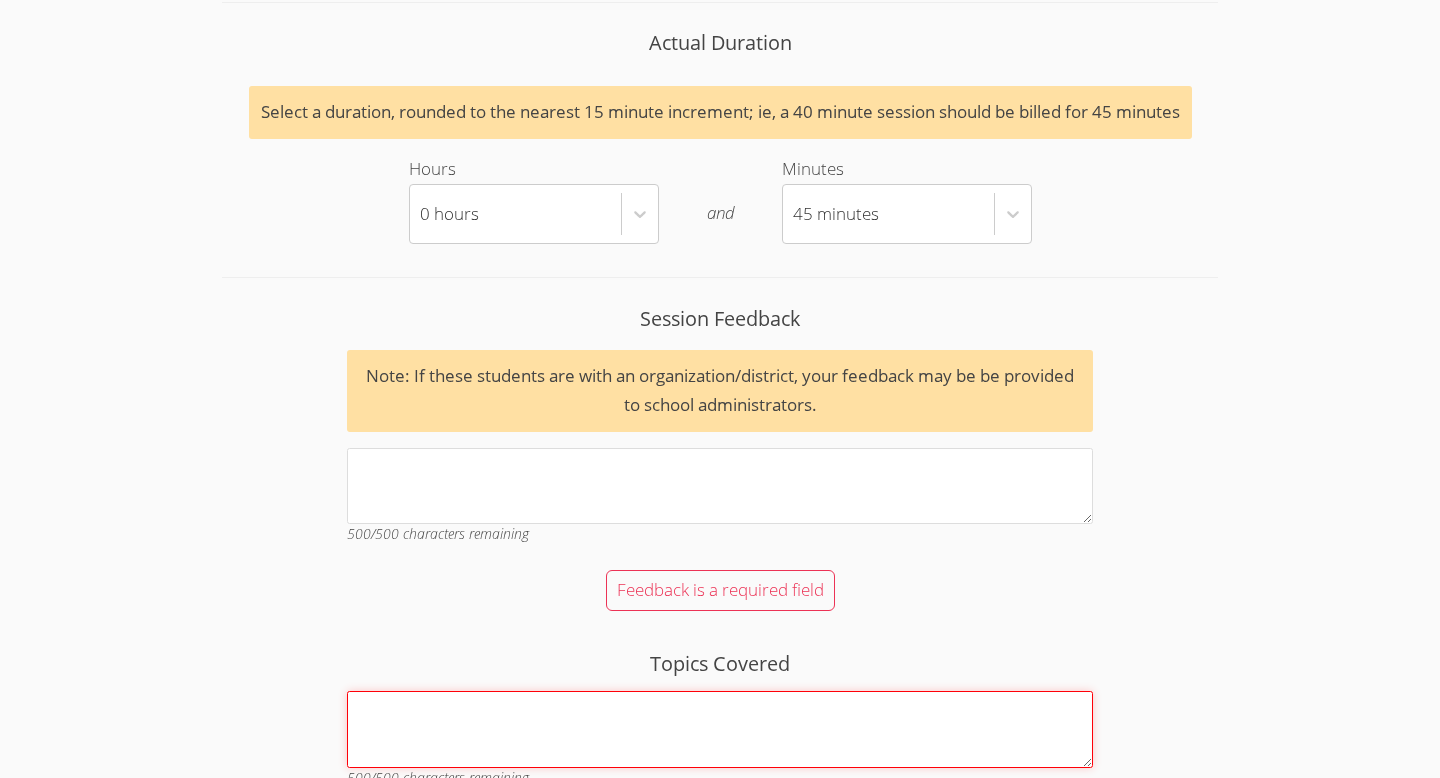 click on "Topics Covered" at bounding box center (720, 729) 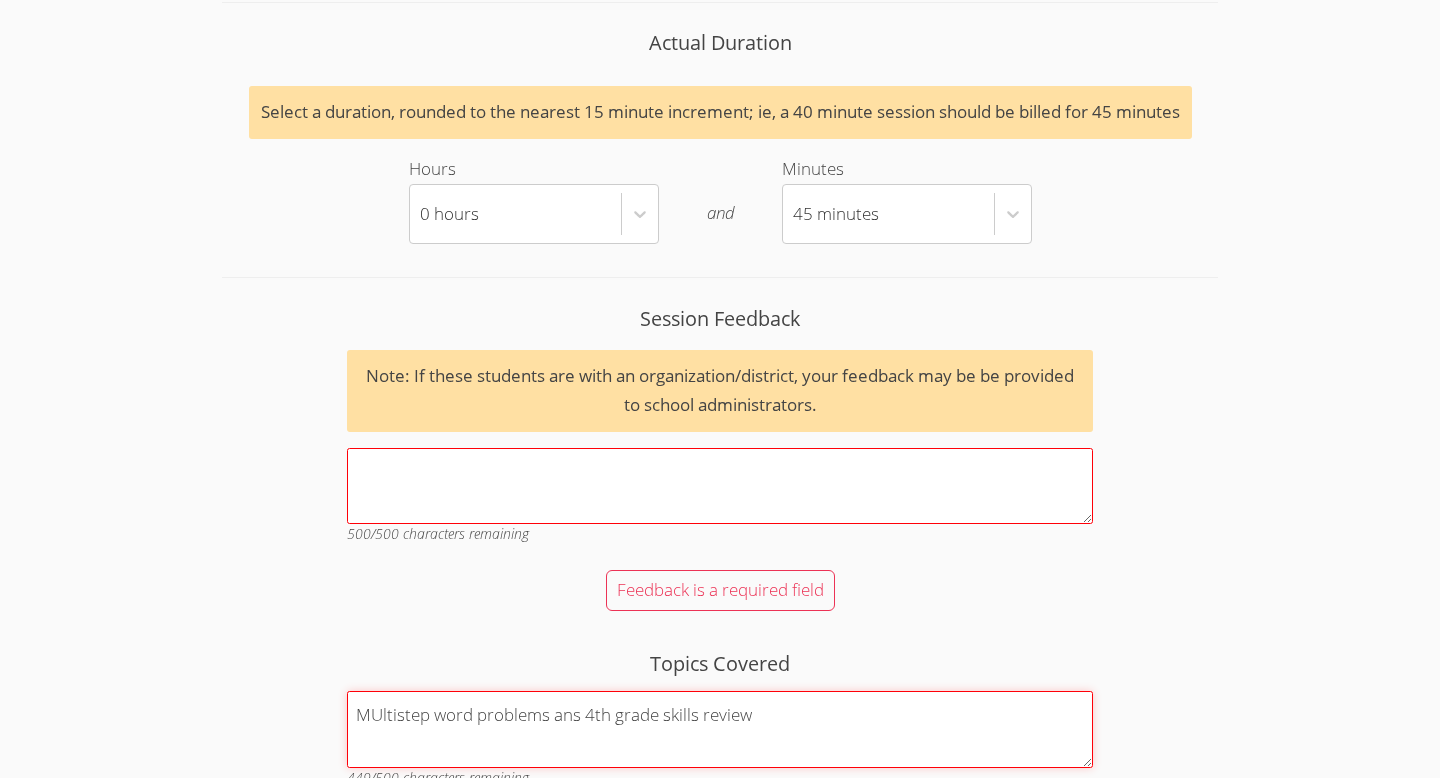 type on "MUltistep word problems ans 4th grade skills review" 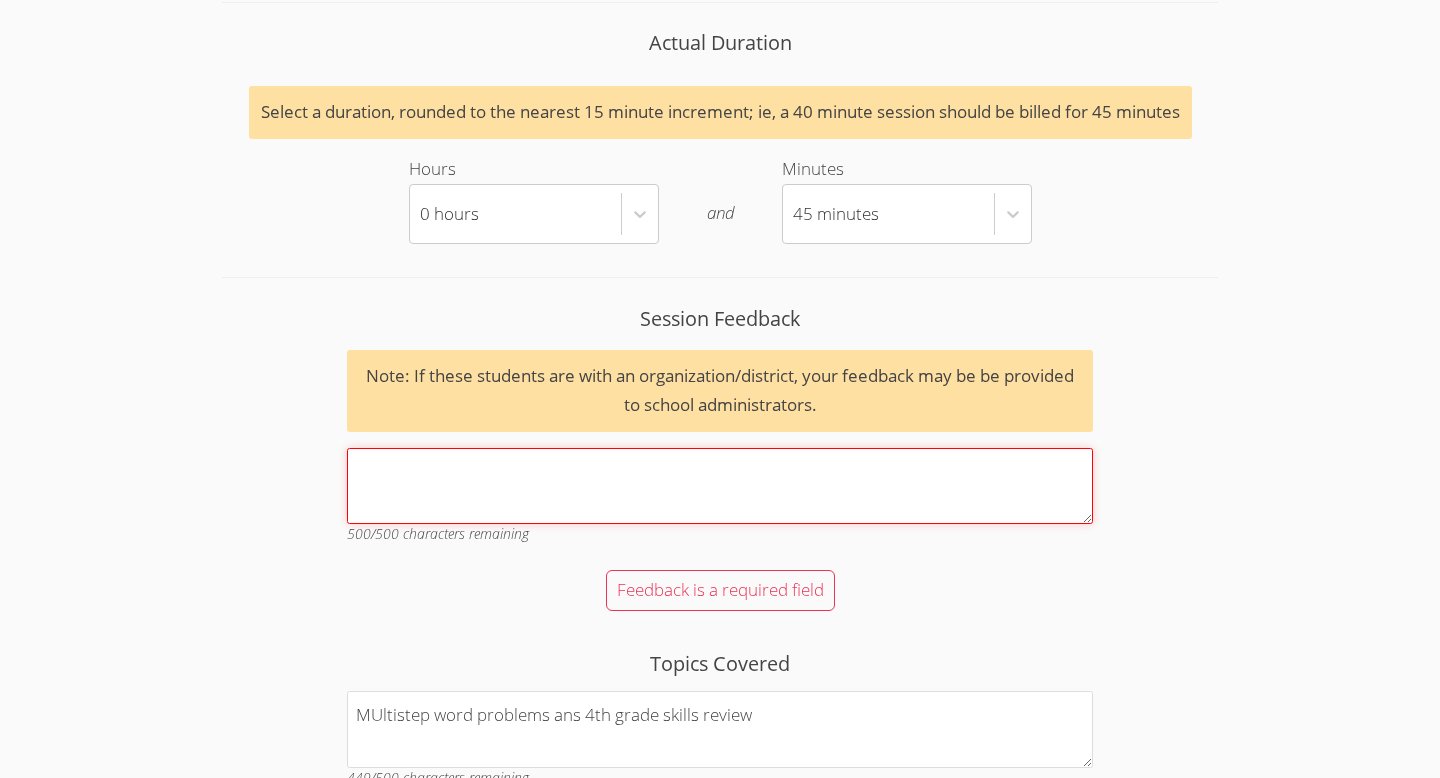 click on "Session Feedback Note: If these students are with an organization/district, your feedback may be be provided to school administrators. 500 /500 characters remaining" at bounding box center (720, 486) 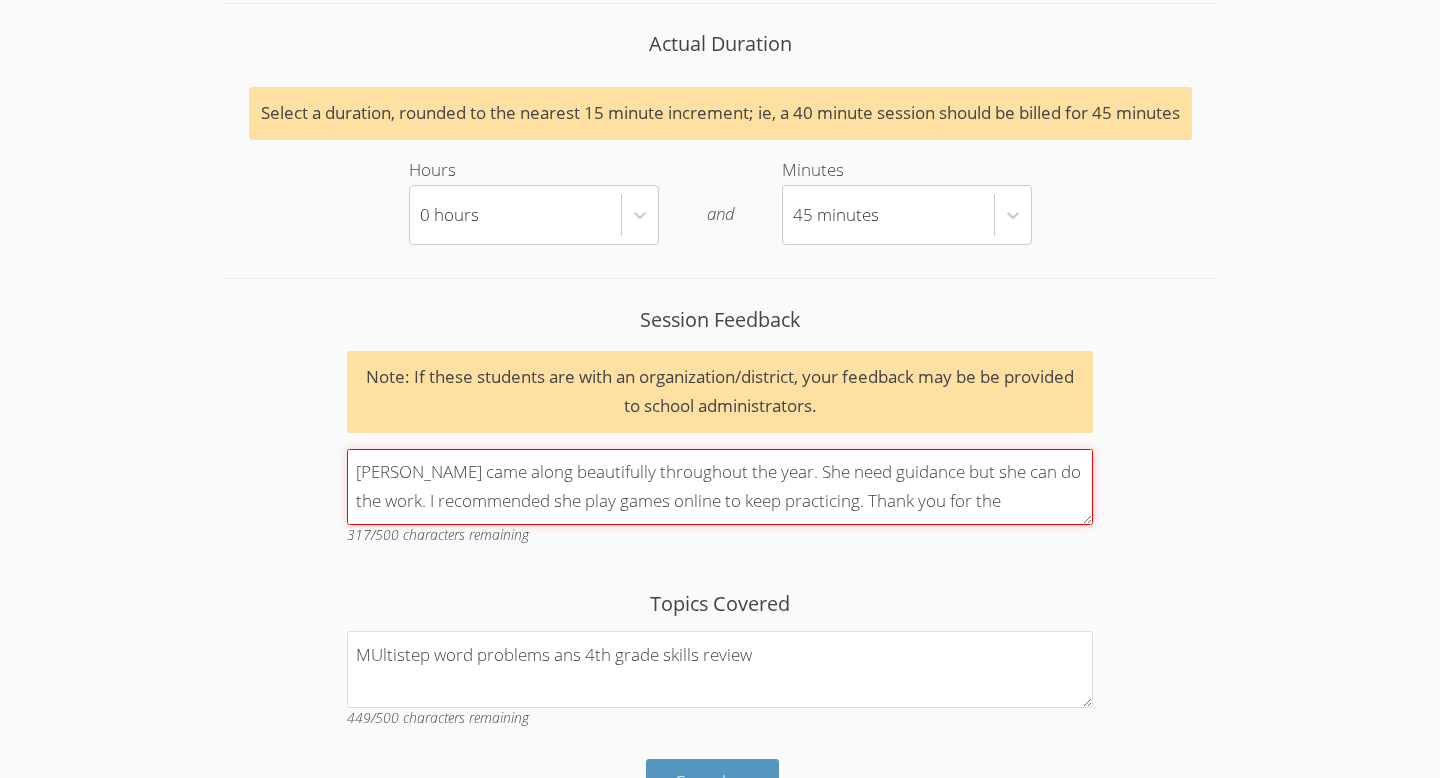 click on "Victoria came along beautifully throughout the year. She need guidance but she can do the work. I recommended she play games online to keep practicing. Thank you for the opporutnity." at bounding box center (720, 487) 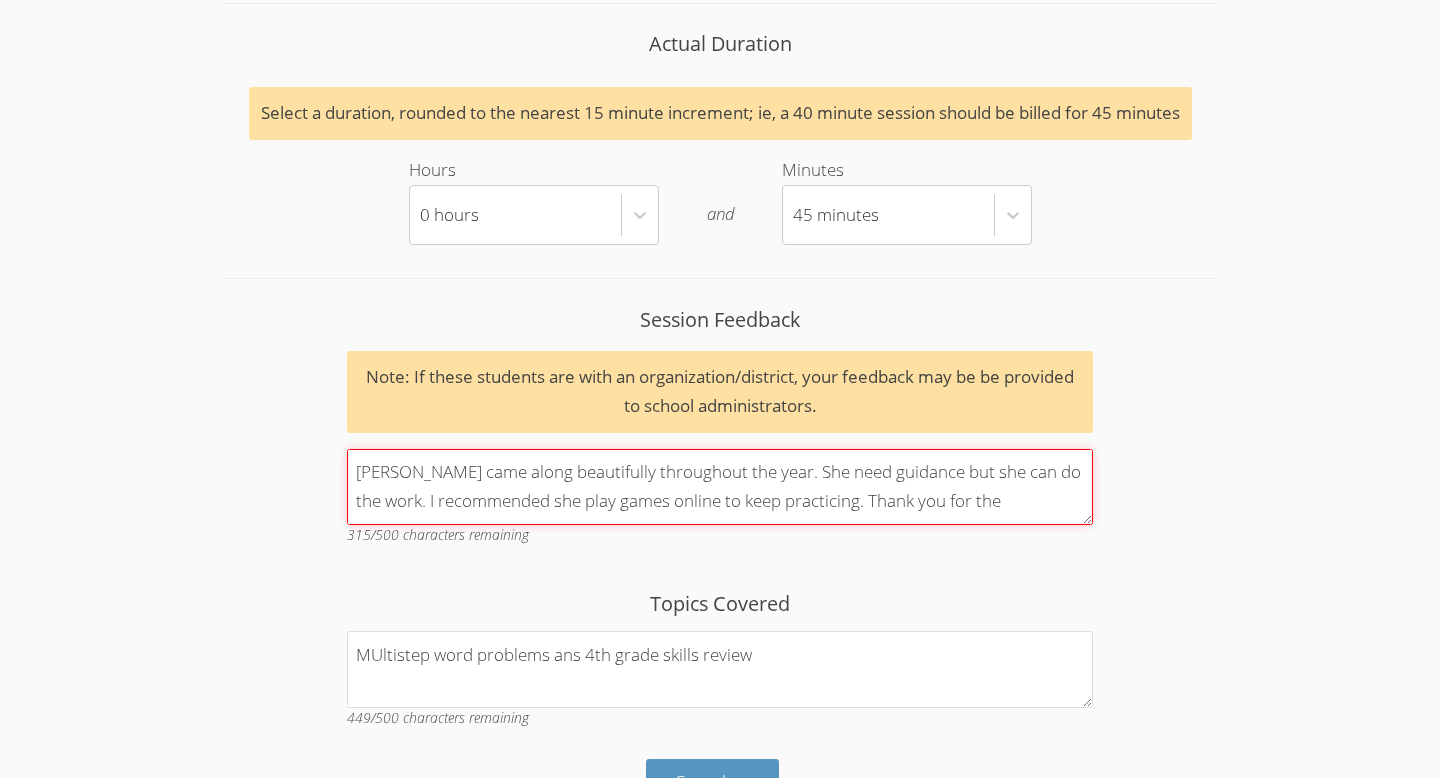 scroll, scrollTop: 17, scrollLeft: 0, axis: vertical 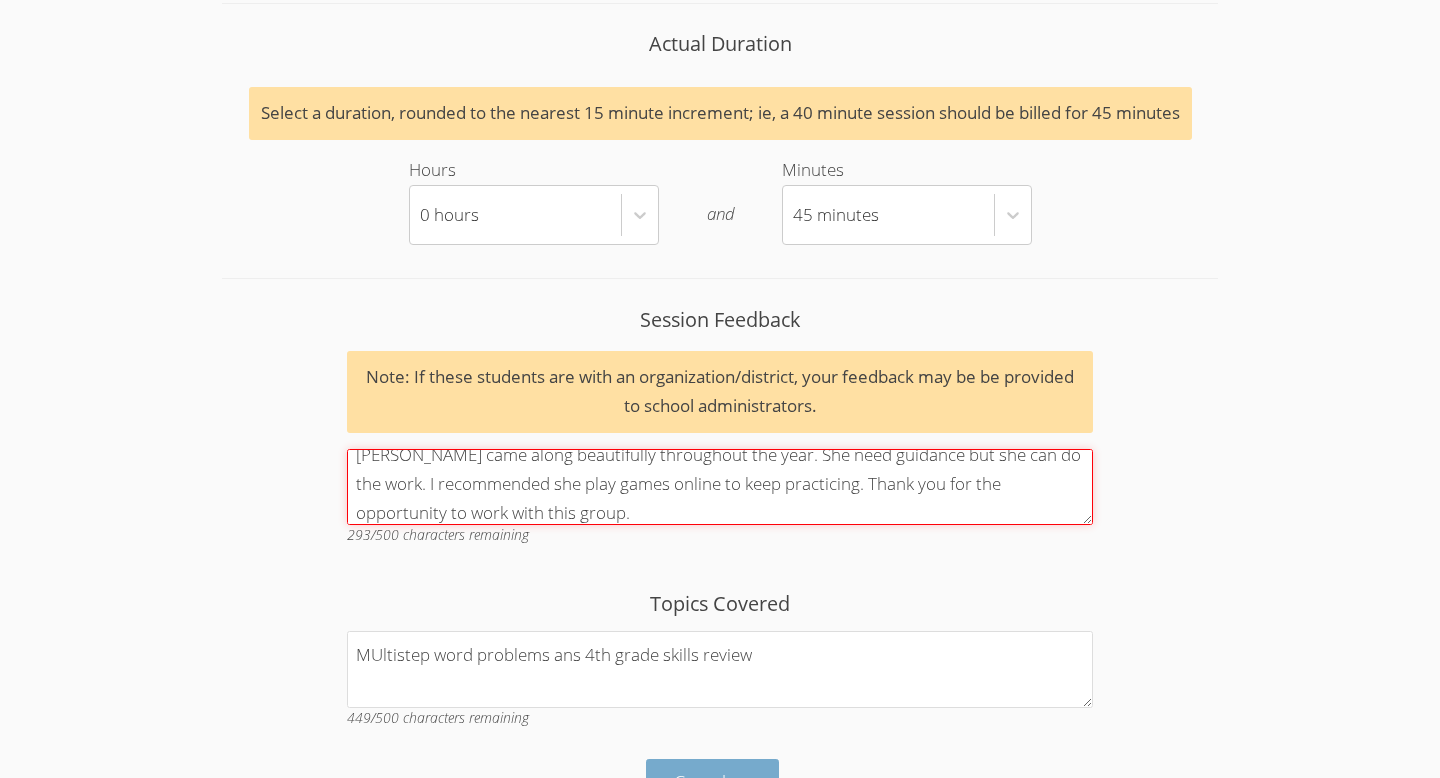 type on "Victoria came along beautifully throughout the year. She need guidance but she can do the work. I recommended she play games online to keep practicing. Thank you for the opportunity to work with this group." 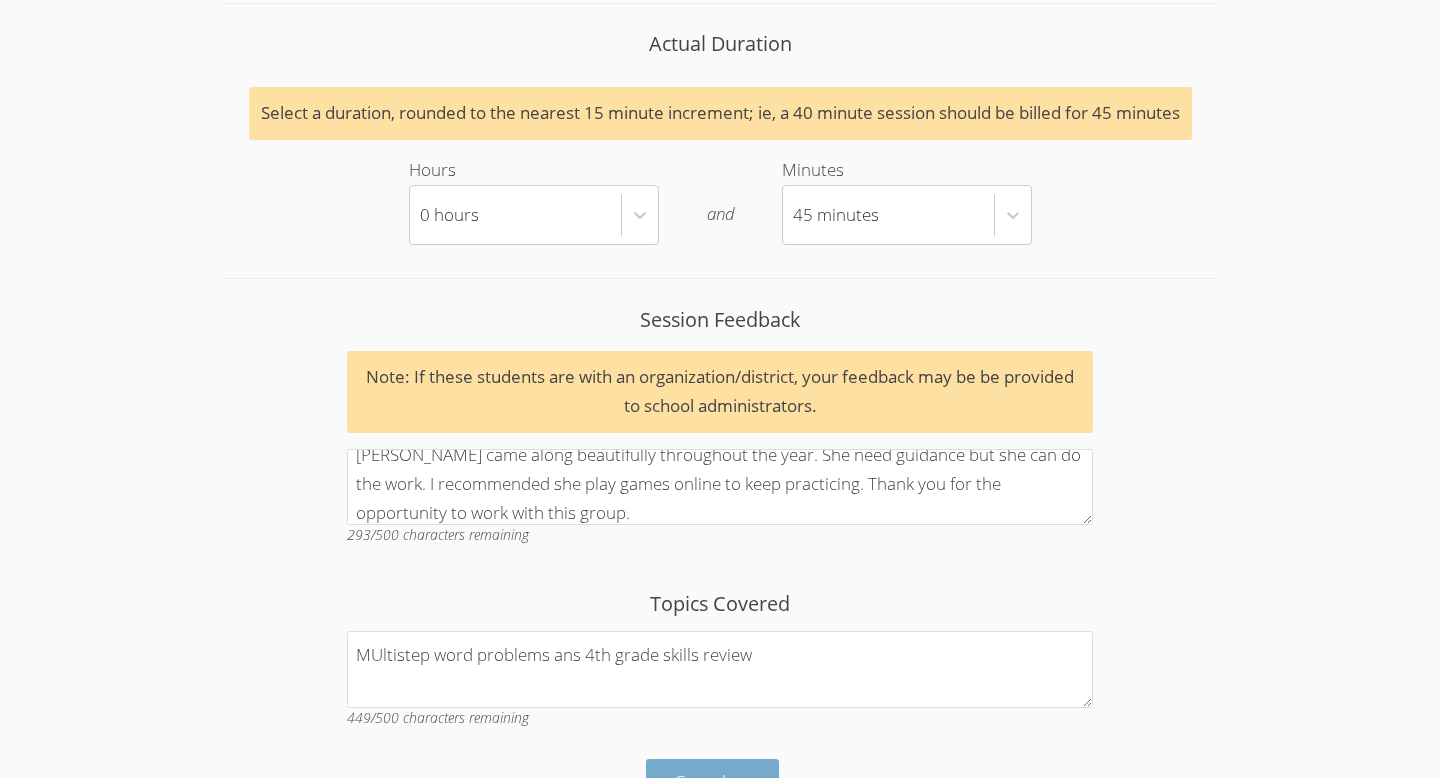 click on "Complete" at bounding box center (713, 782) 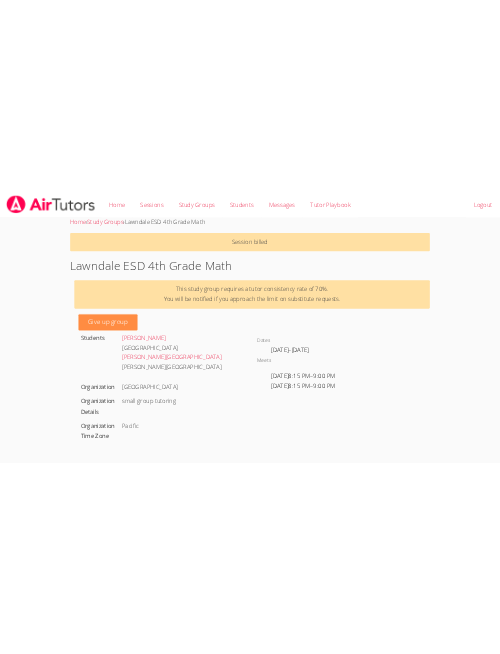 scroll, scrollTop: 0, scrollLeft: 0, axis: both 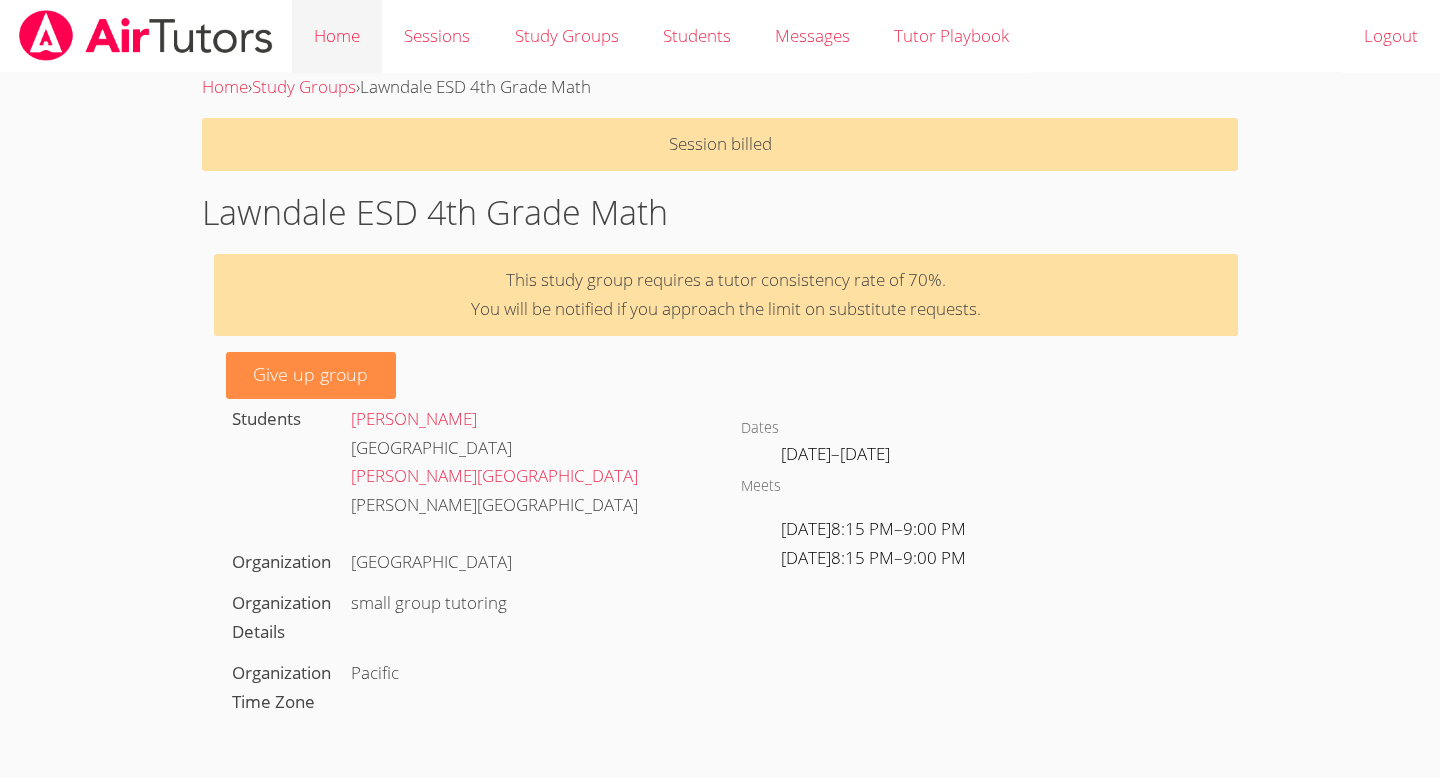 click on "Home" at bounding box center [337, 36] 